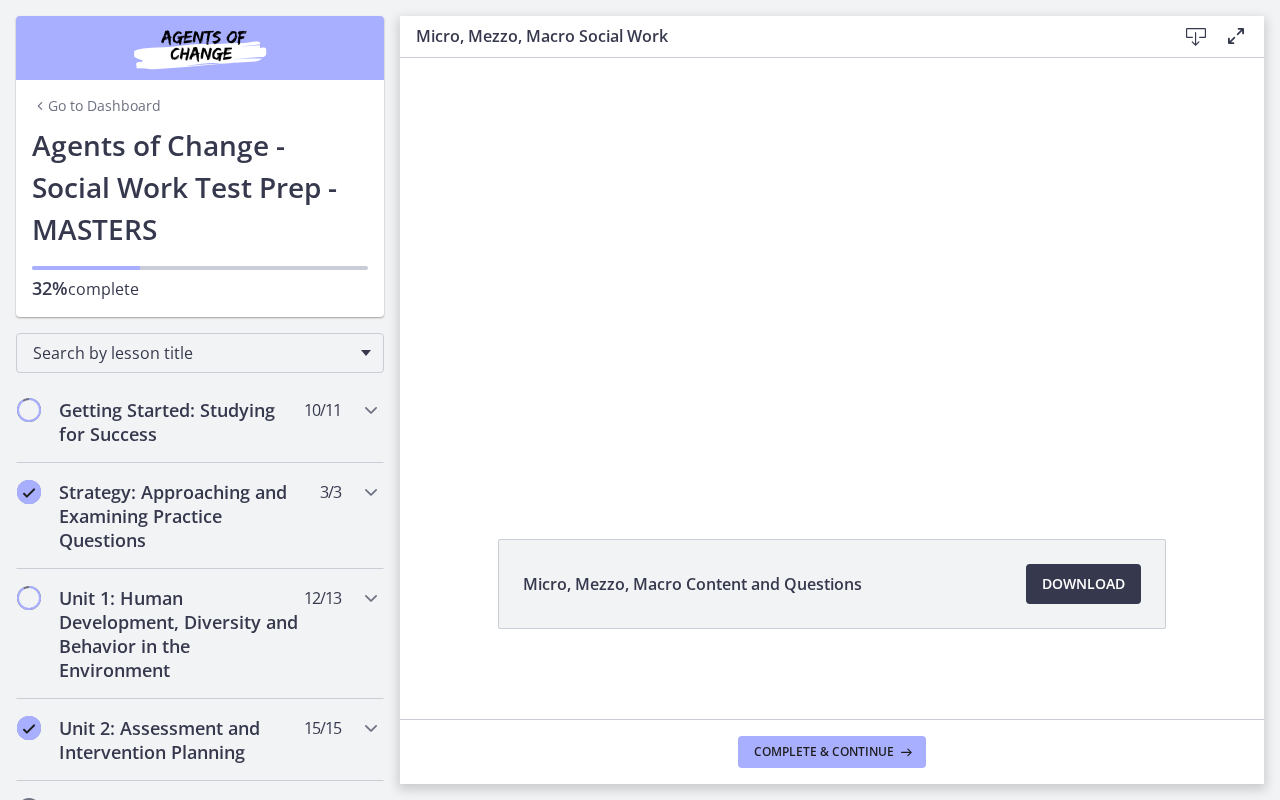 scroll, scrollTop: 0, scrollLeft: 0, axis: both 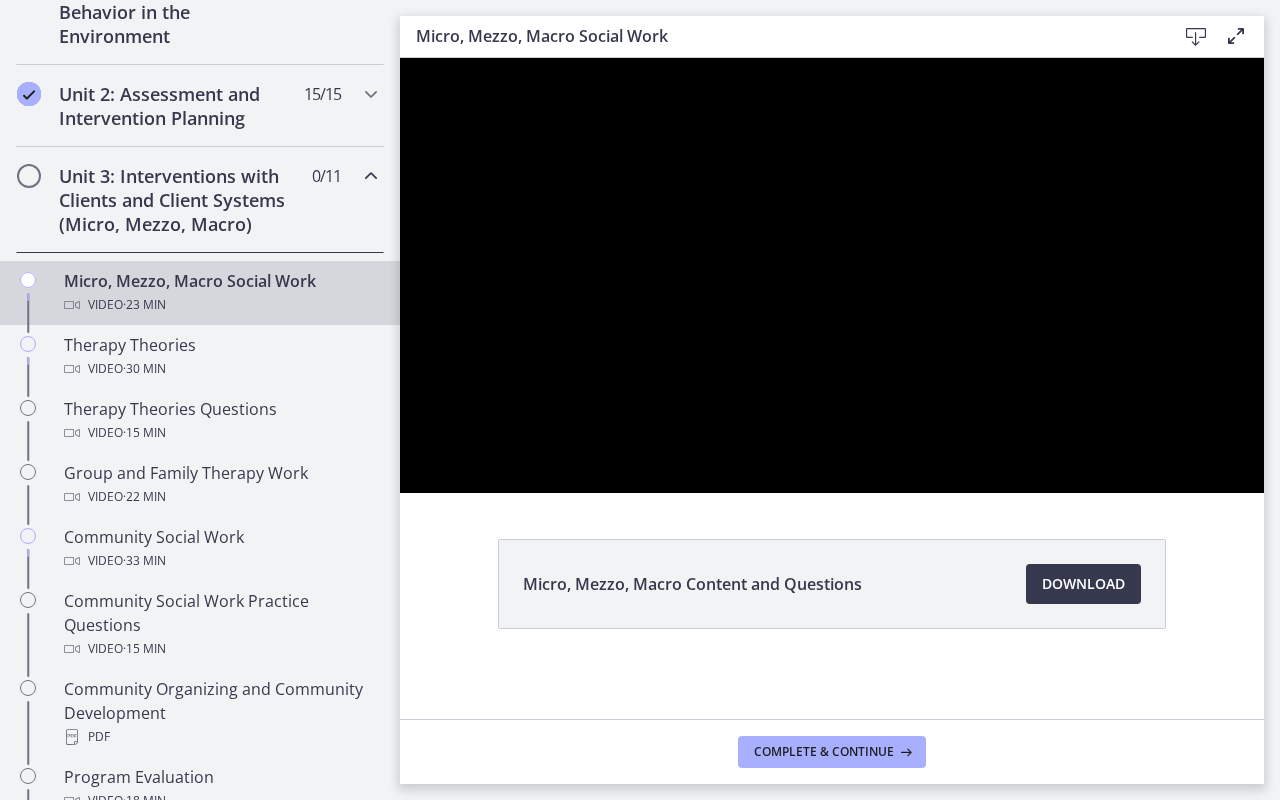 click at bounding box center [832, 275] 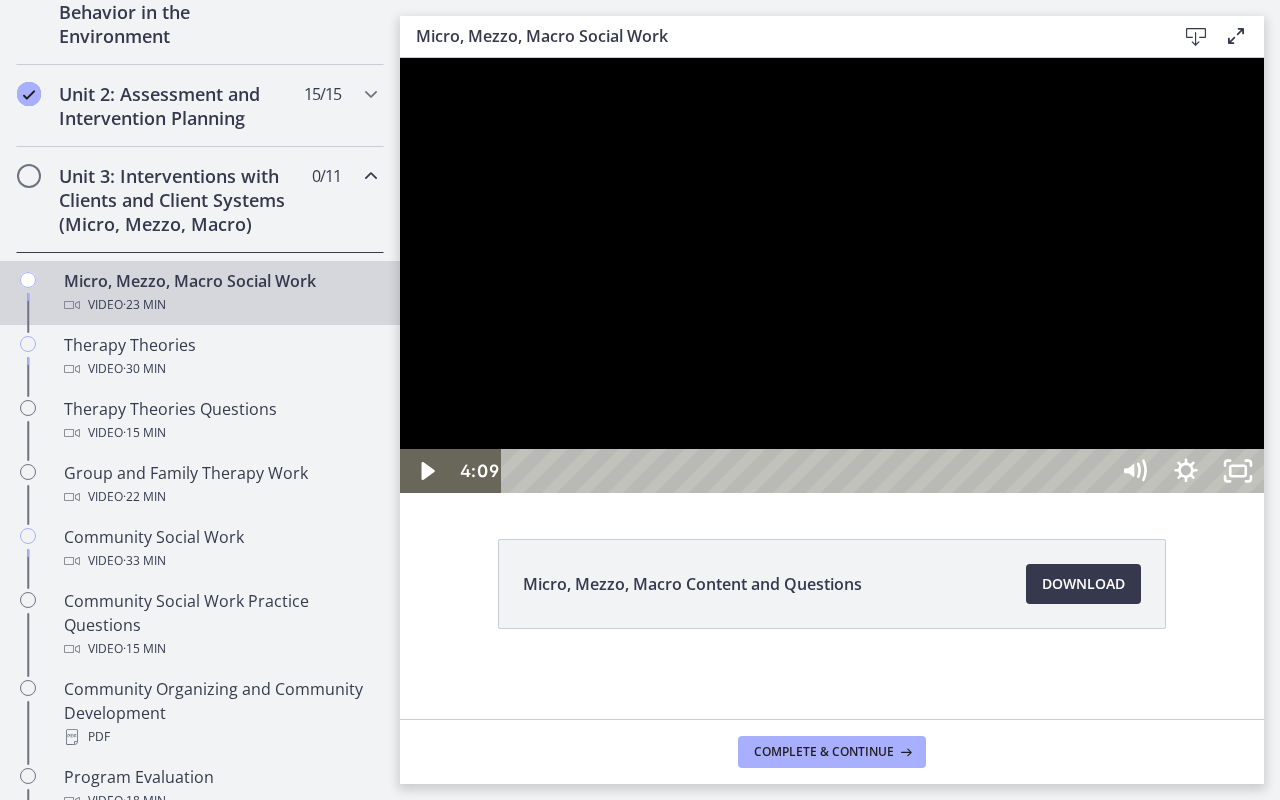 click at bounding box center [832, 275] 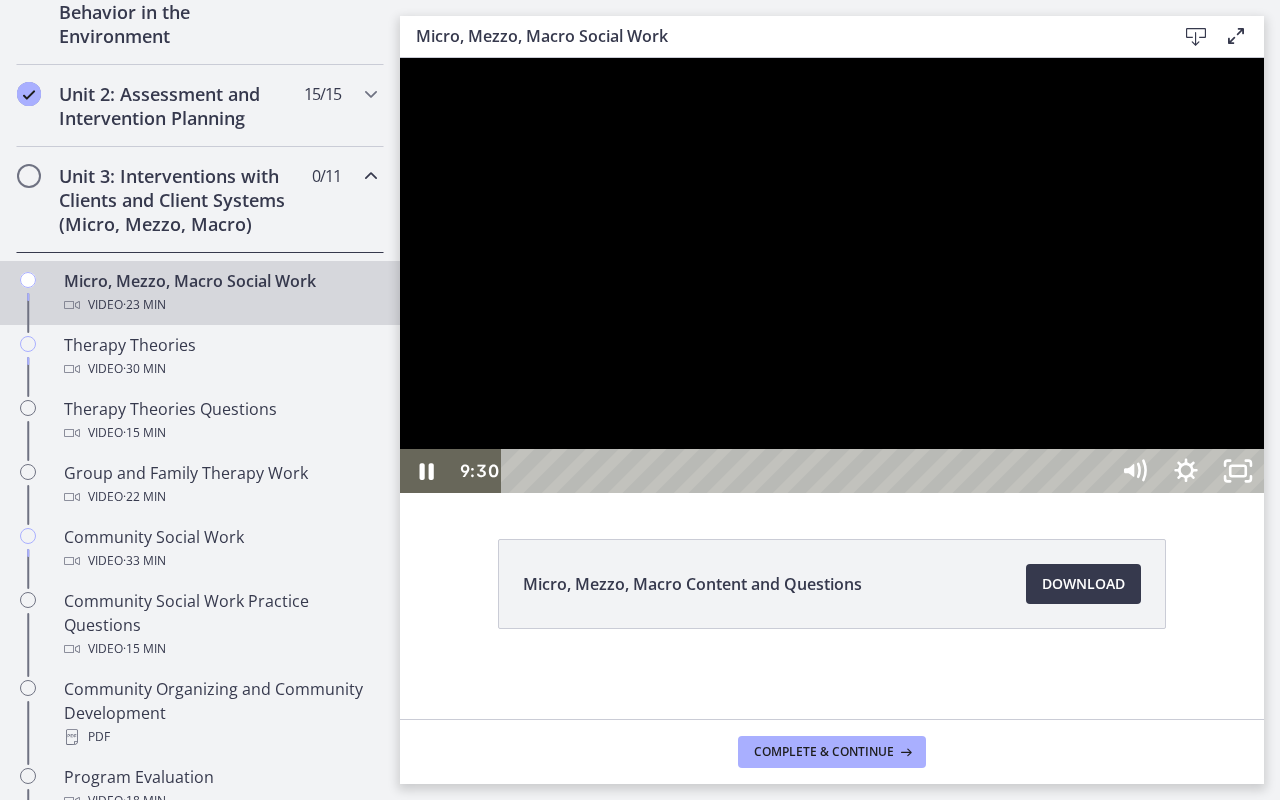 click at bounding box center [832, 275] 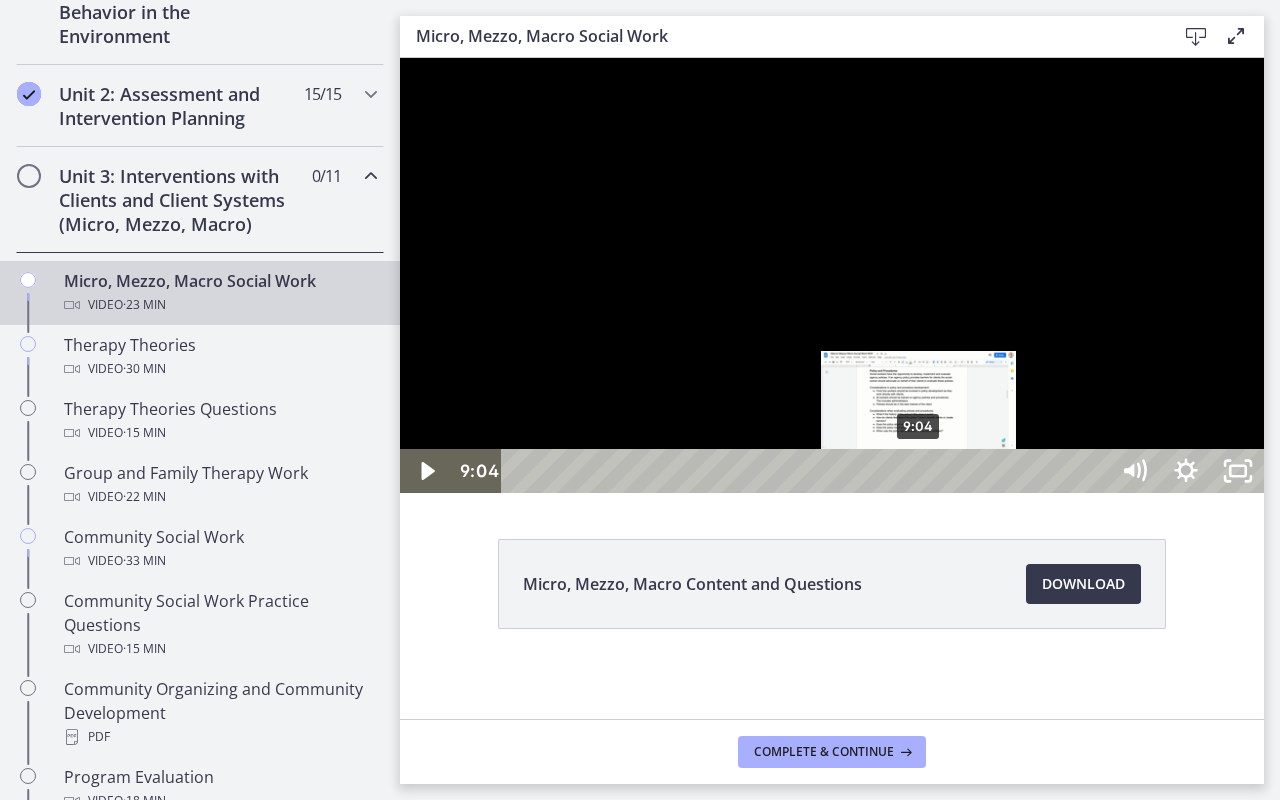 click on "9:04" at bounding box center [807, 471] 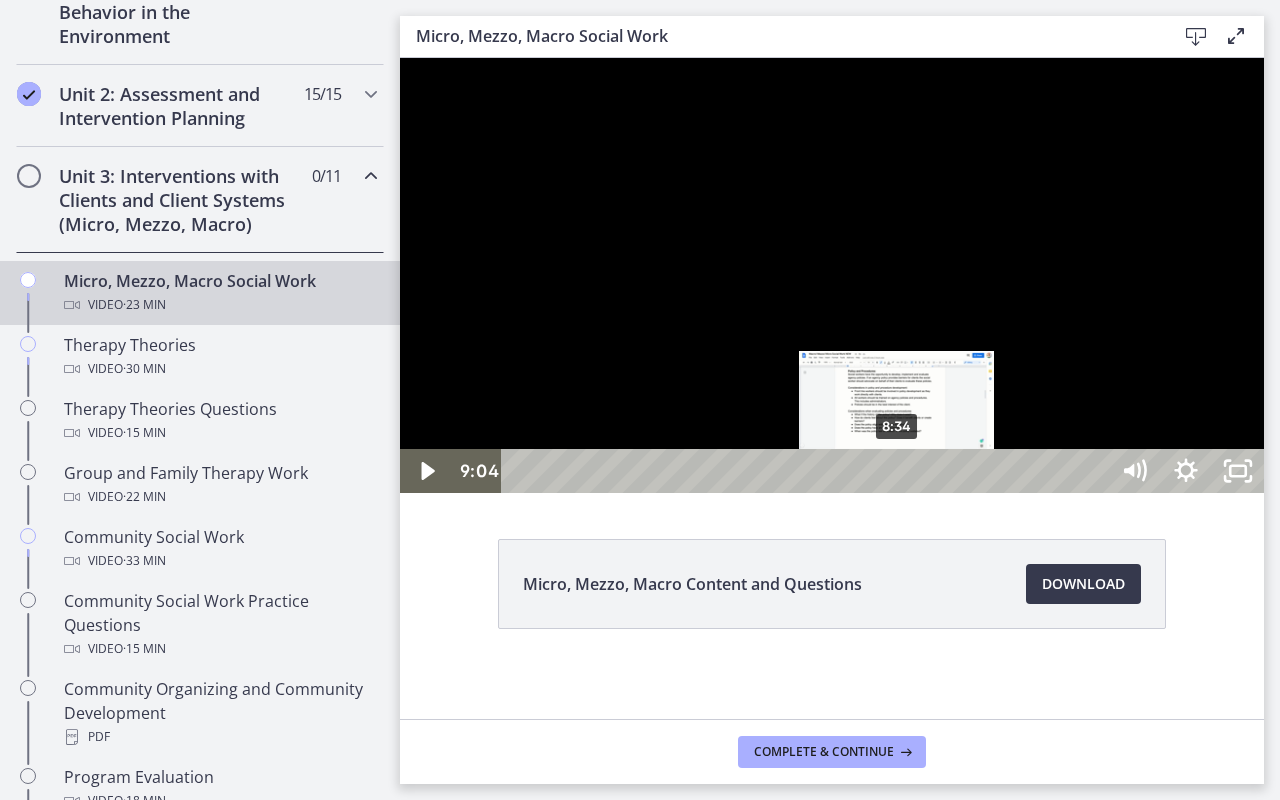 click on "8:34" at bounding box center [807, 471] 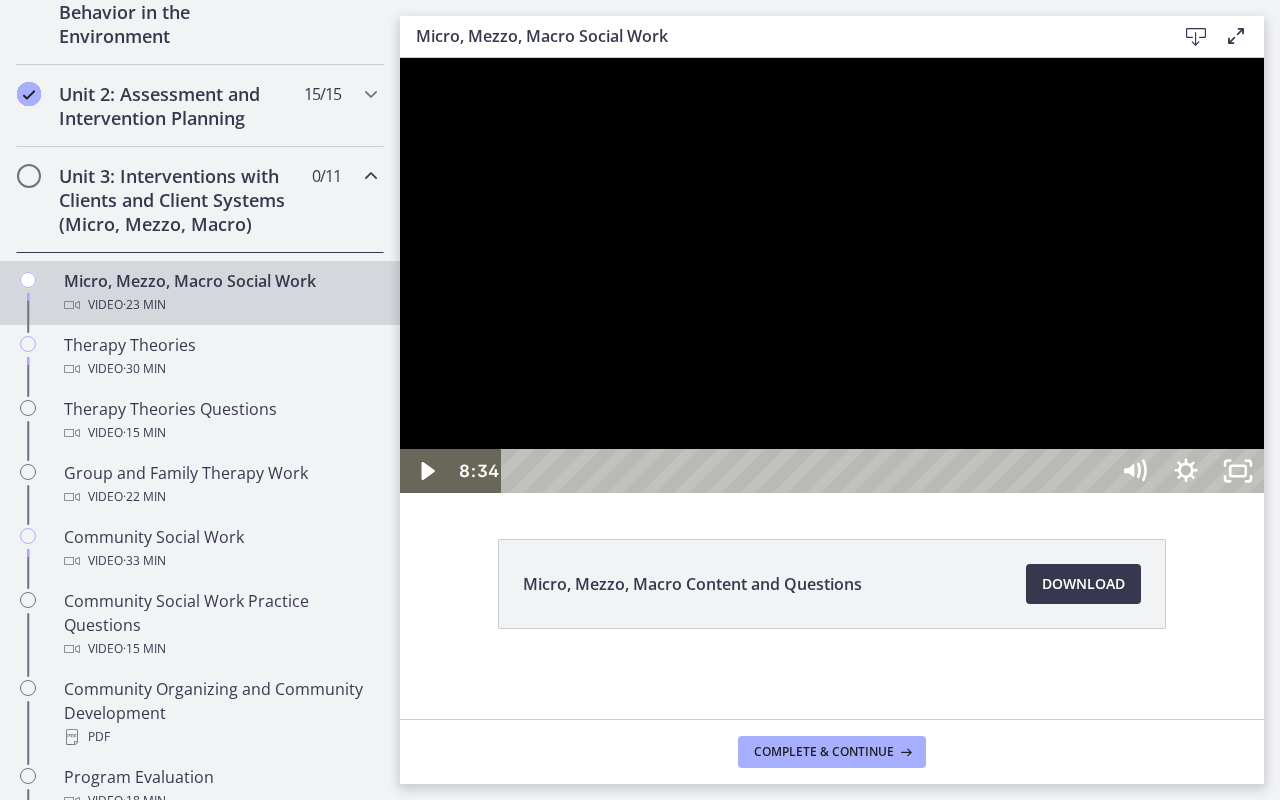 click at bounding box center [832, 275] 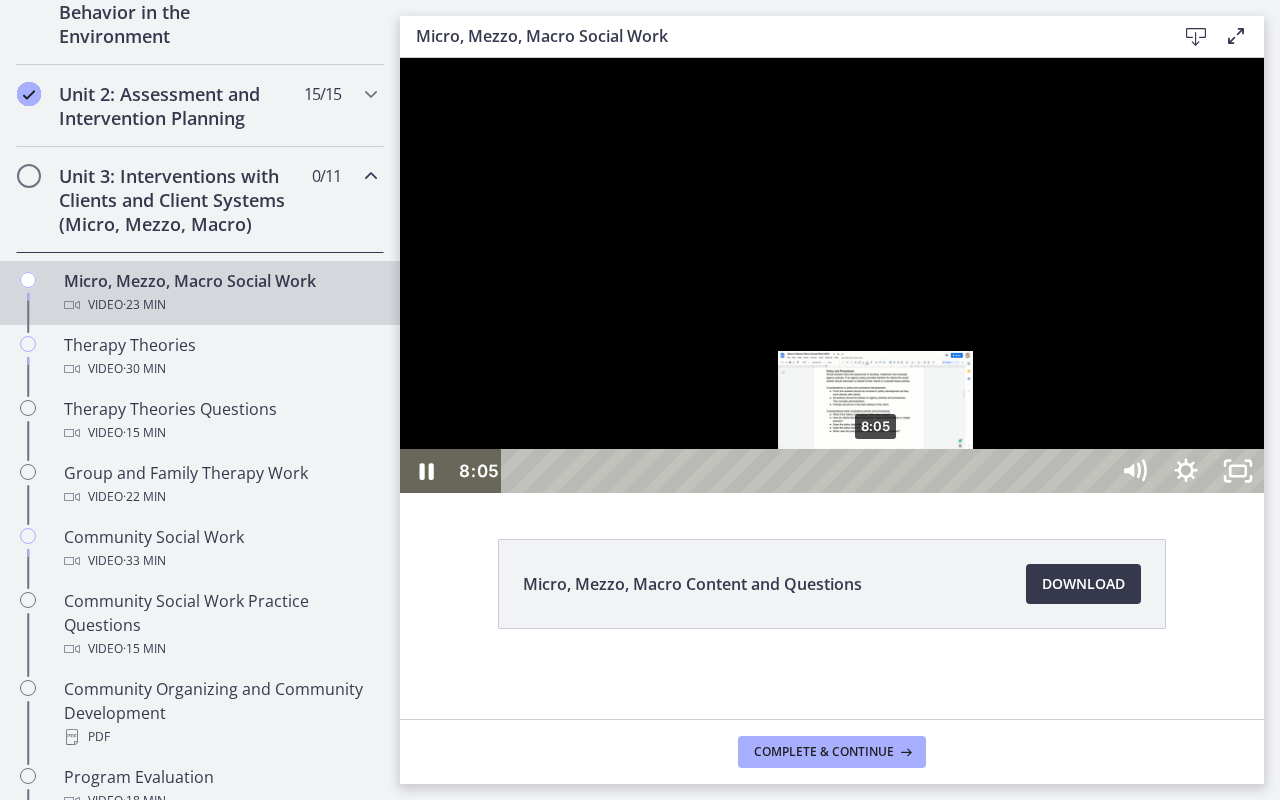 click on "8:05" at bounding box center (807, 471) 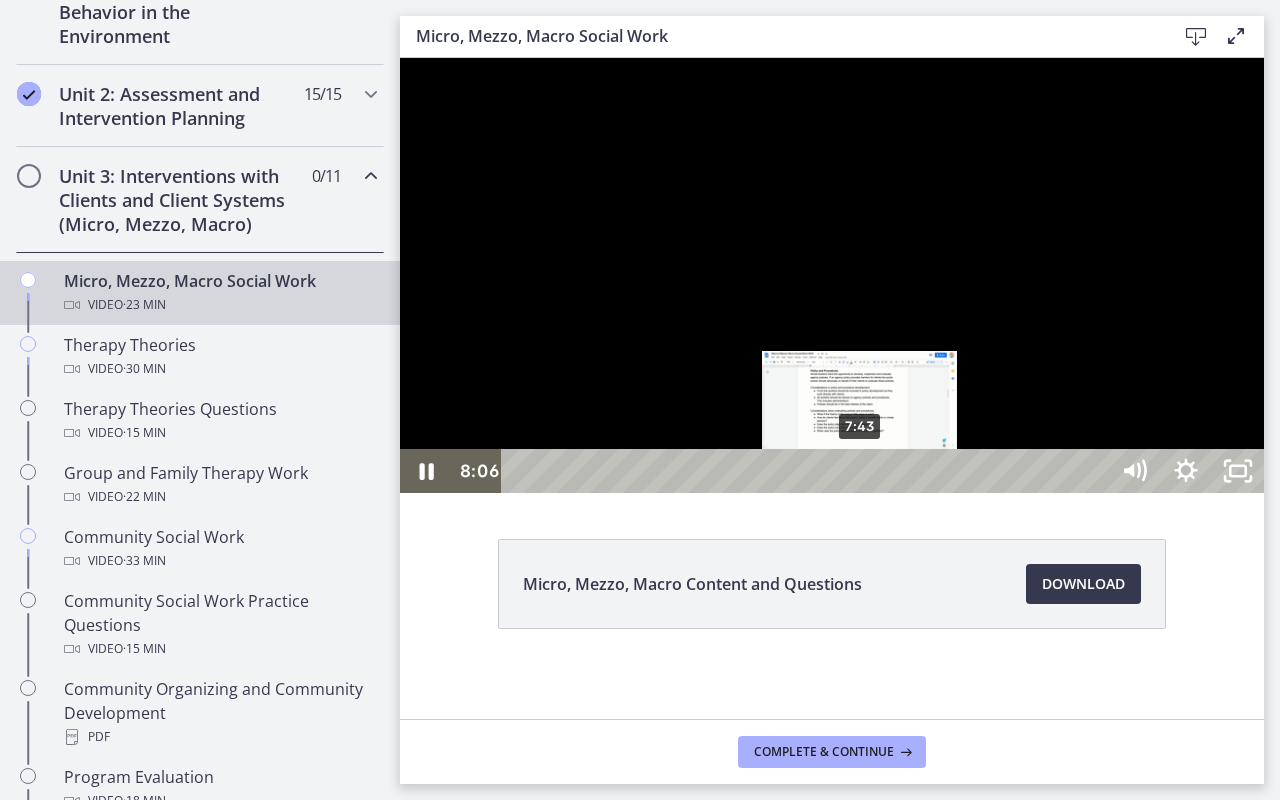 click on "7:43" at bounding box center (807, 471) 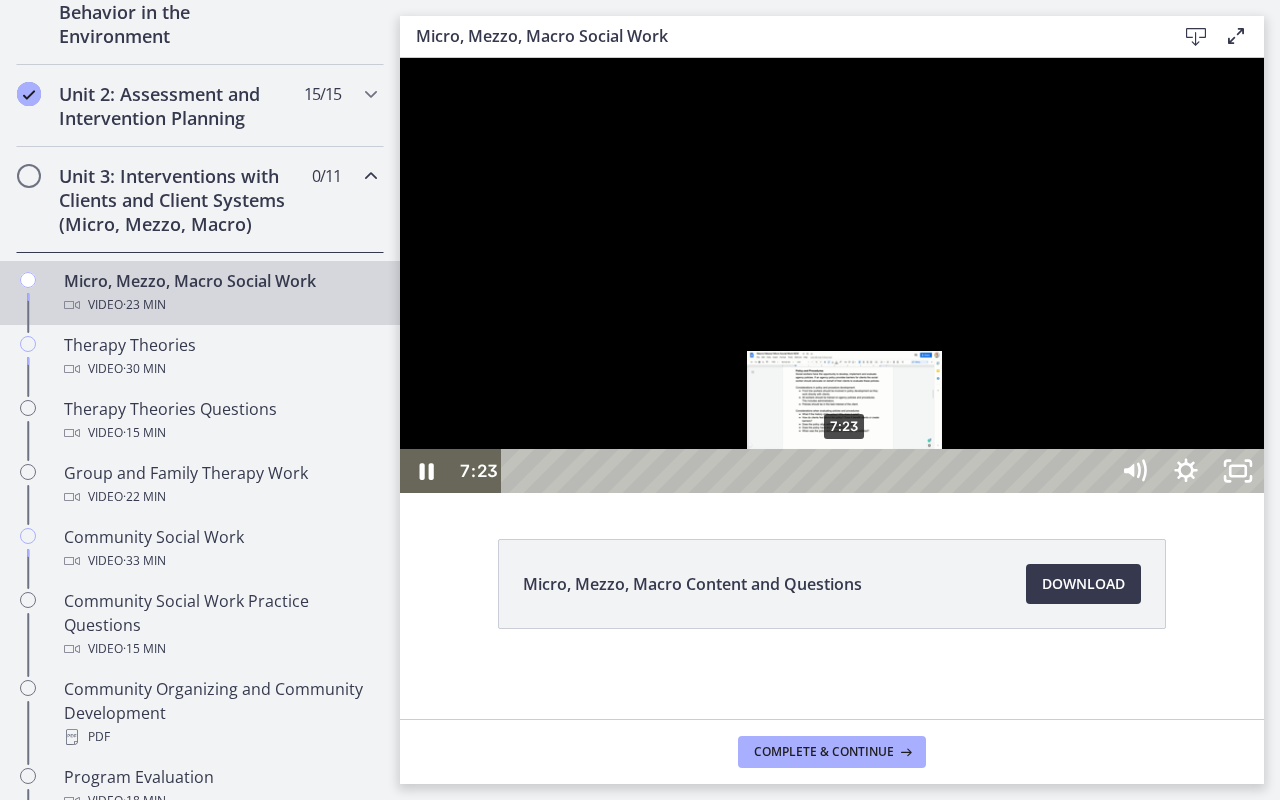 click on "7:23" at bounding box center (807, 471) 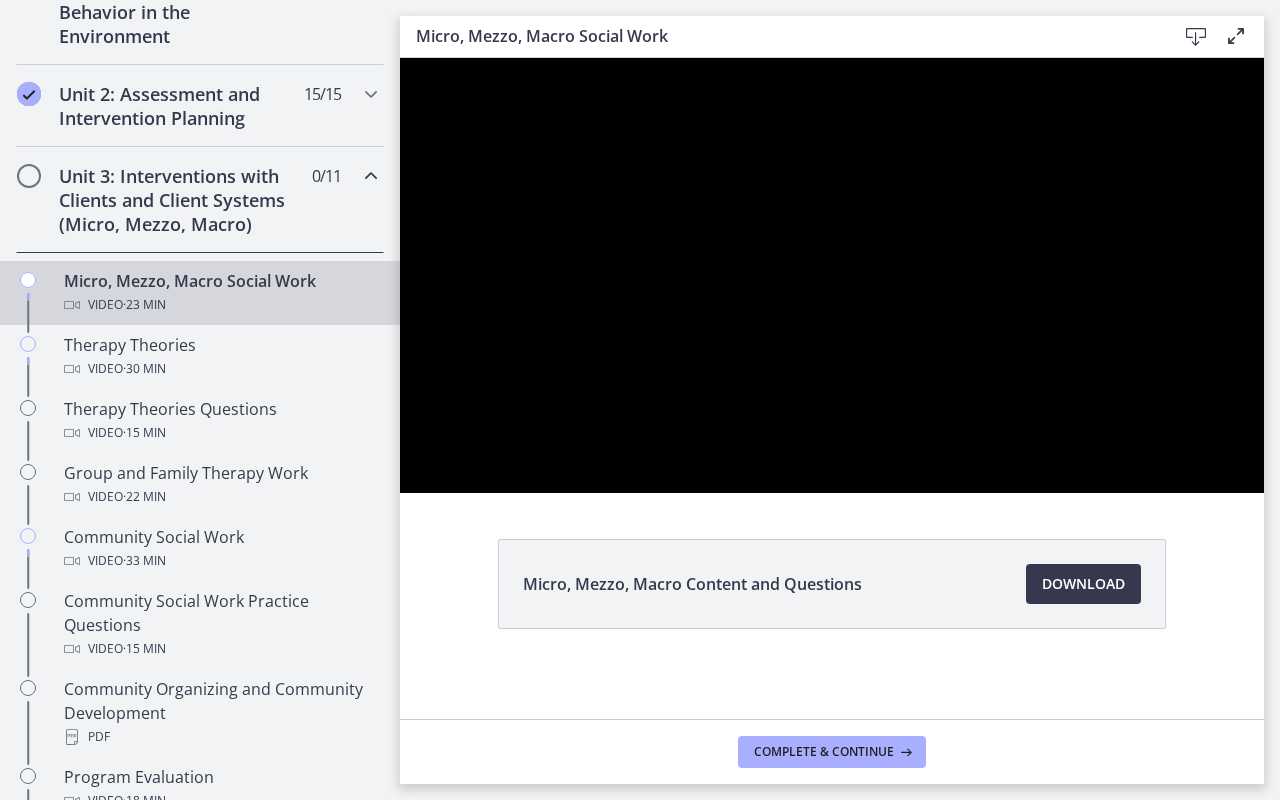 click at bounding box center (832, 275) 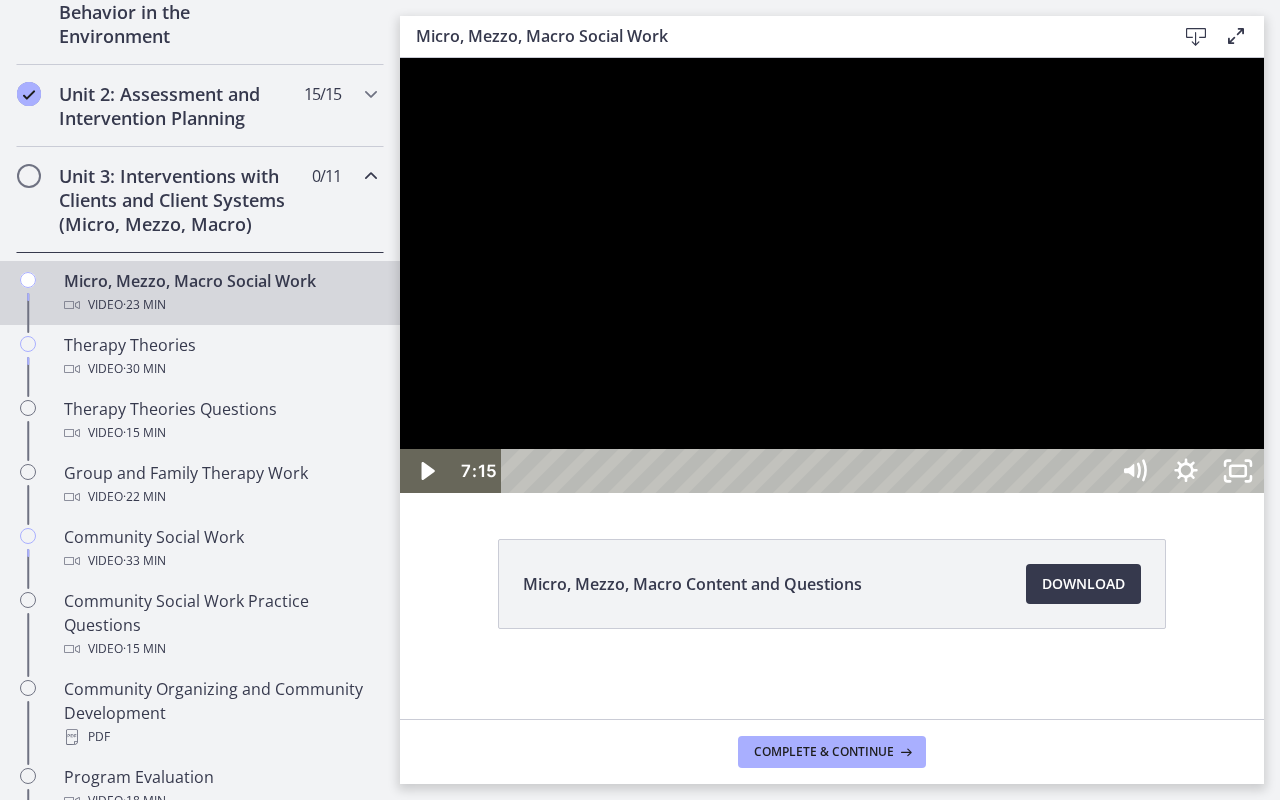 click at bounding box center [832, 275] 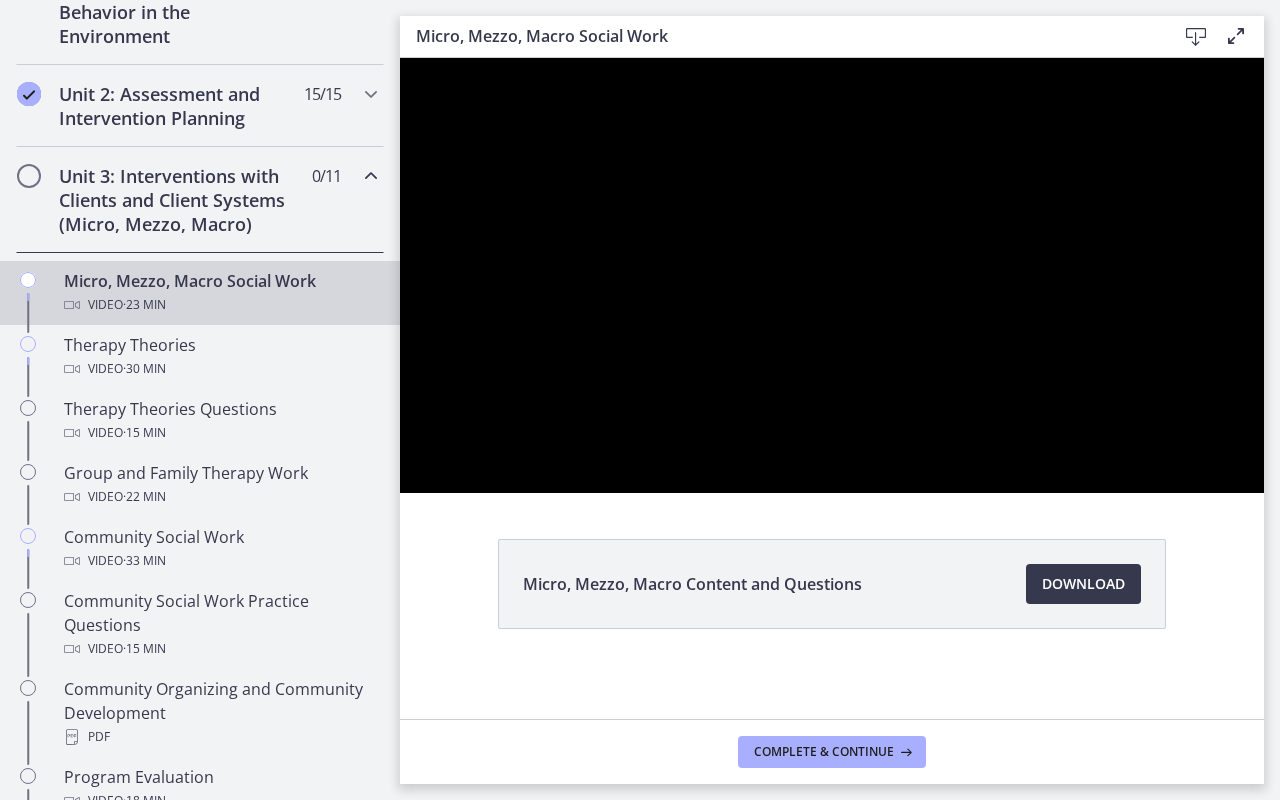click at bounding box center [832, 275] 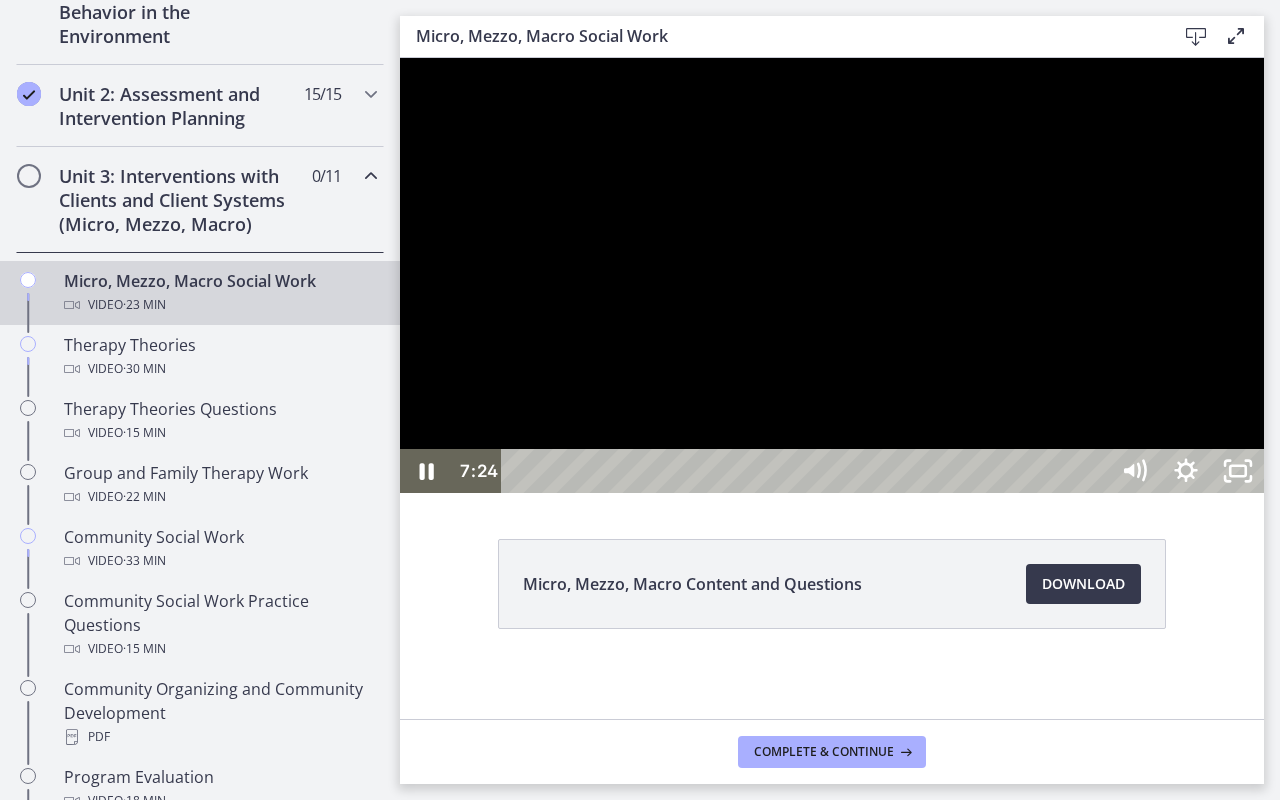 click at bounding box center (832, 275) 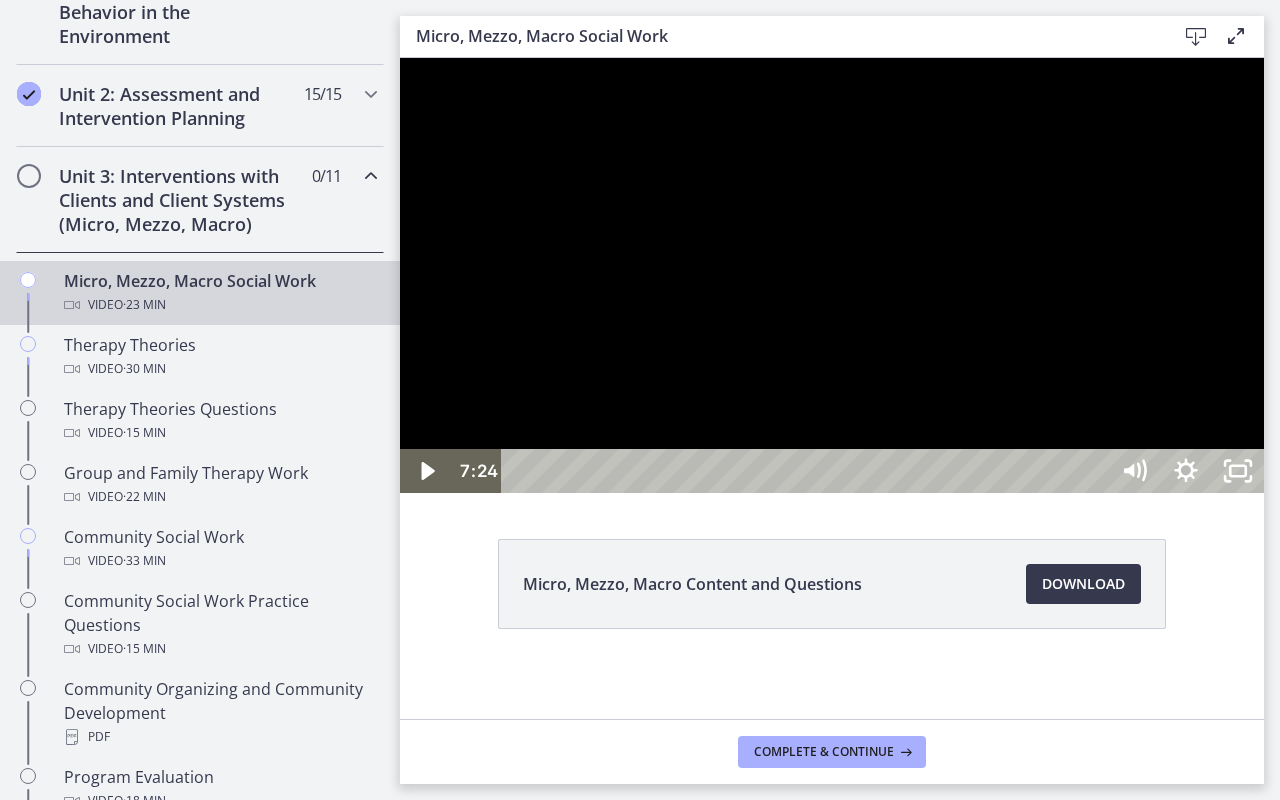 click at bounding box center [832, 275] 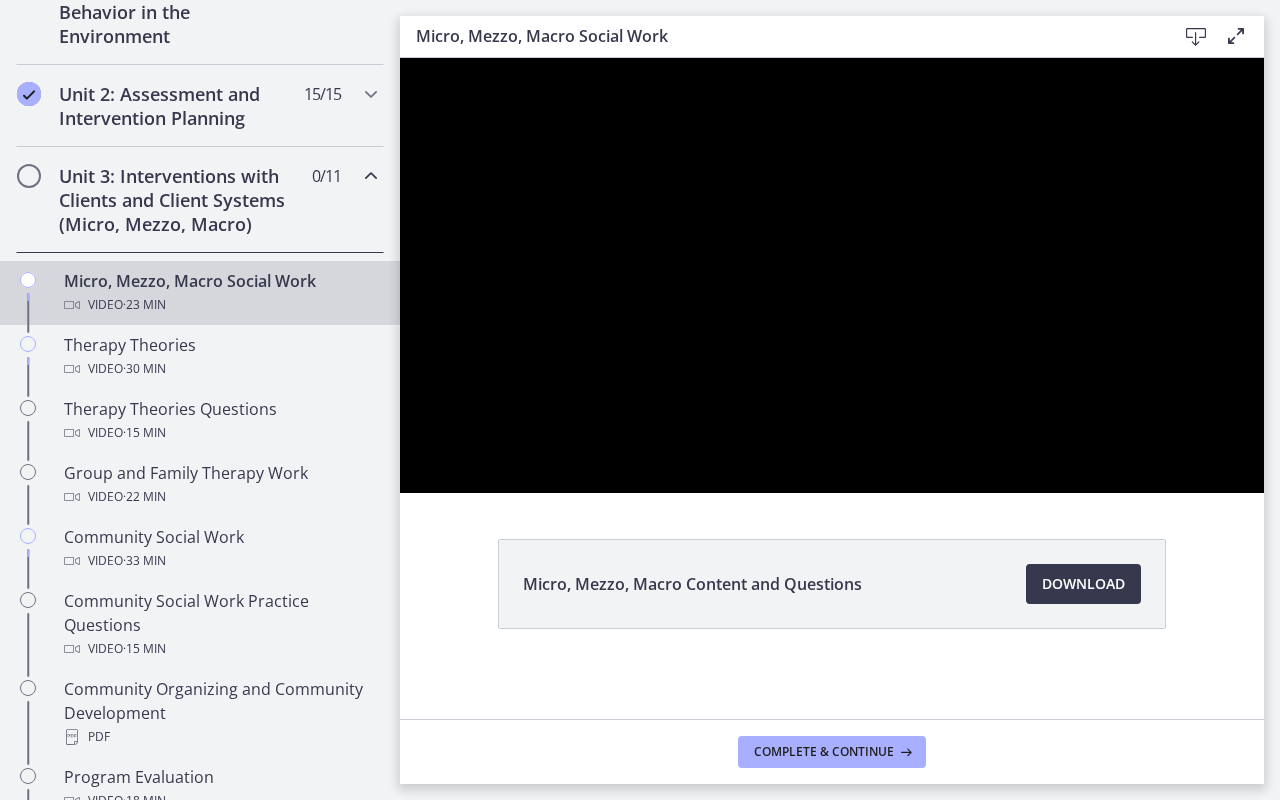 click at bounding box center [832, 275] 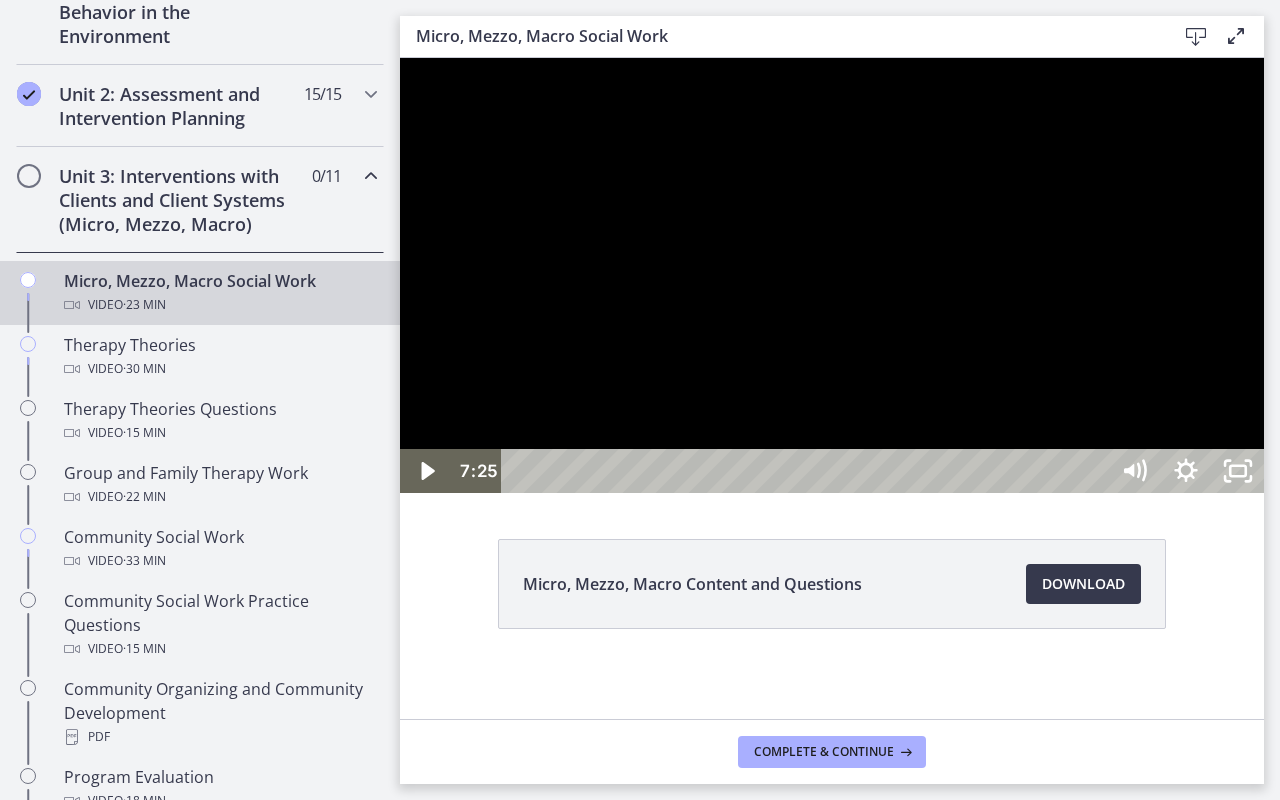 click at bounding box center [832, 275] 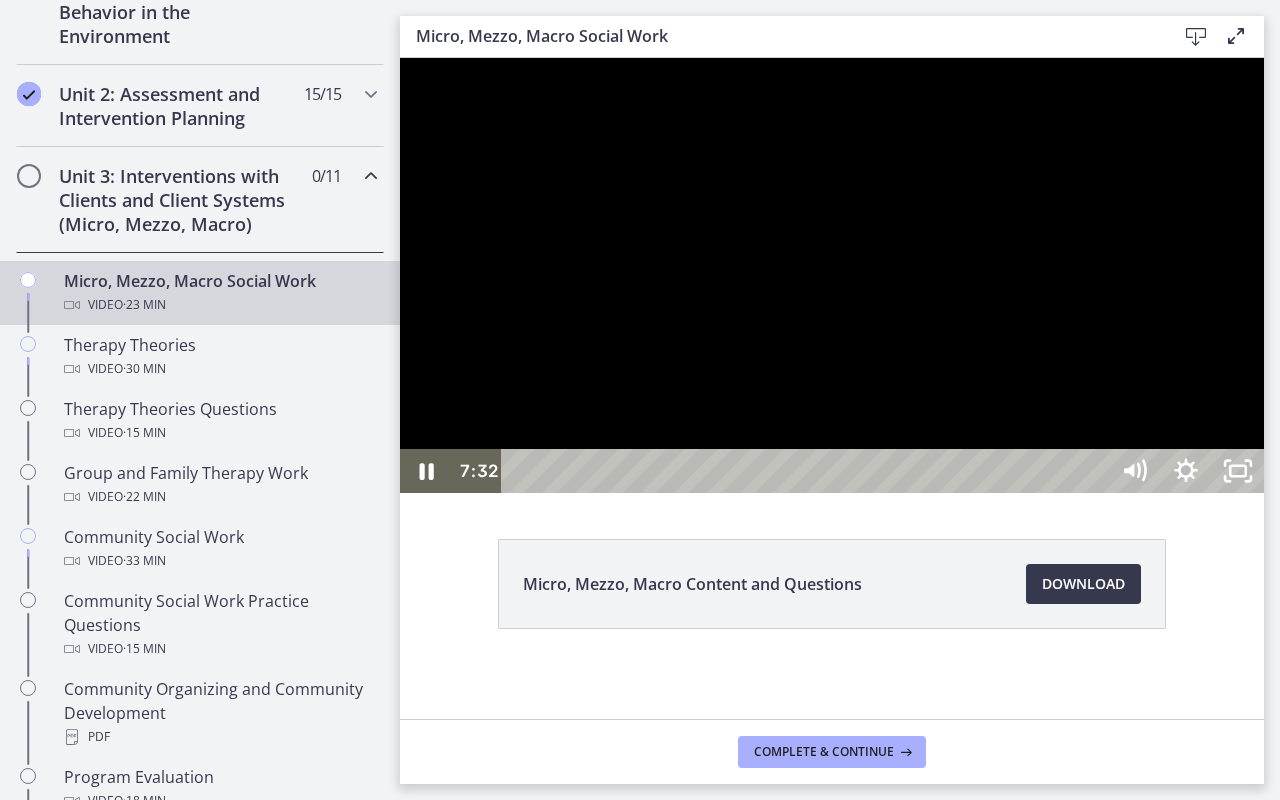 click at bounding box center [832, 275] 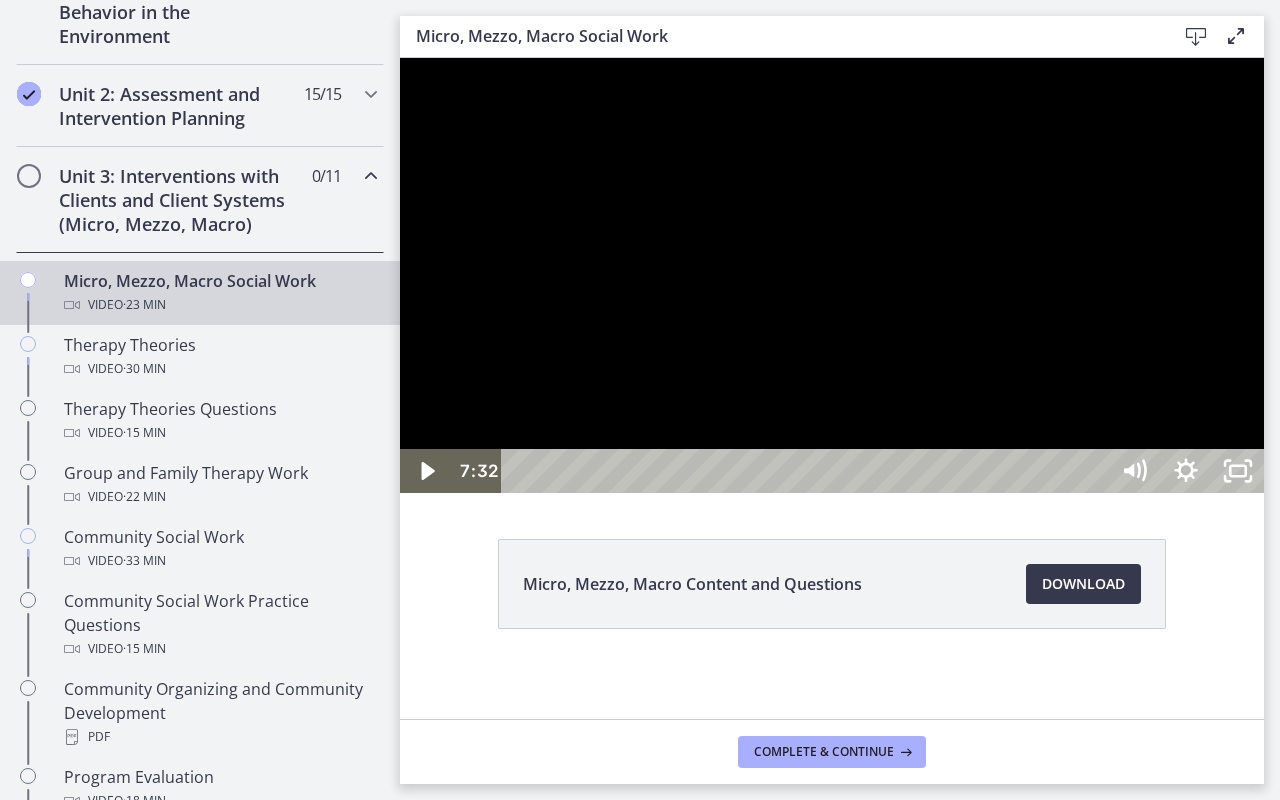 click at bounding box center (832, 275) 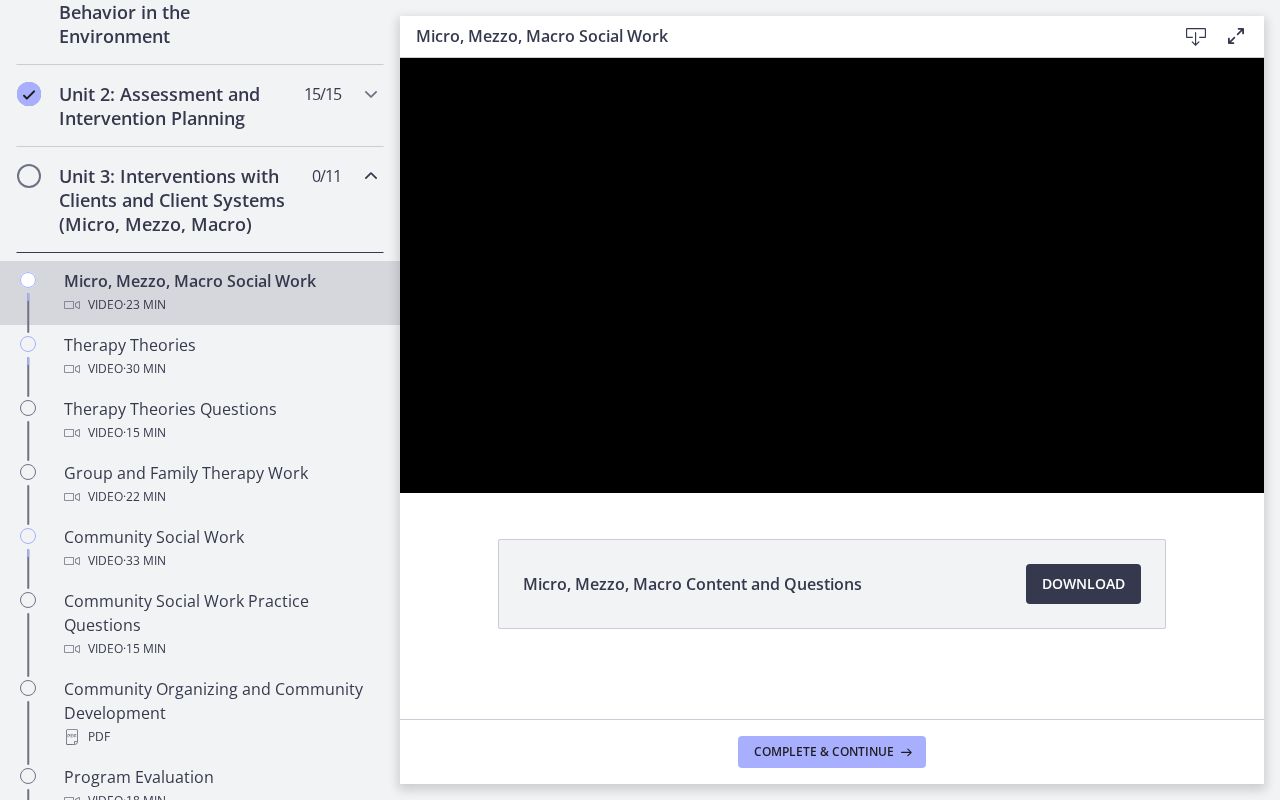 click at bounding box center [832, 275] 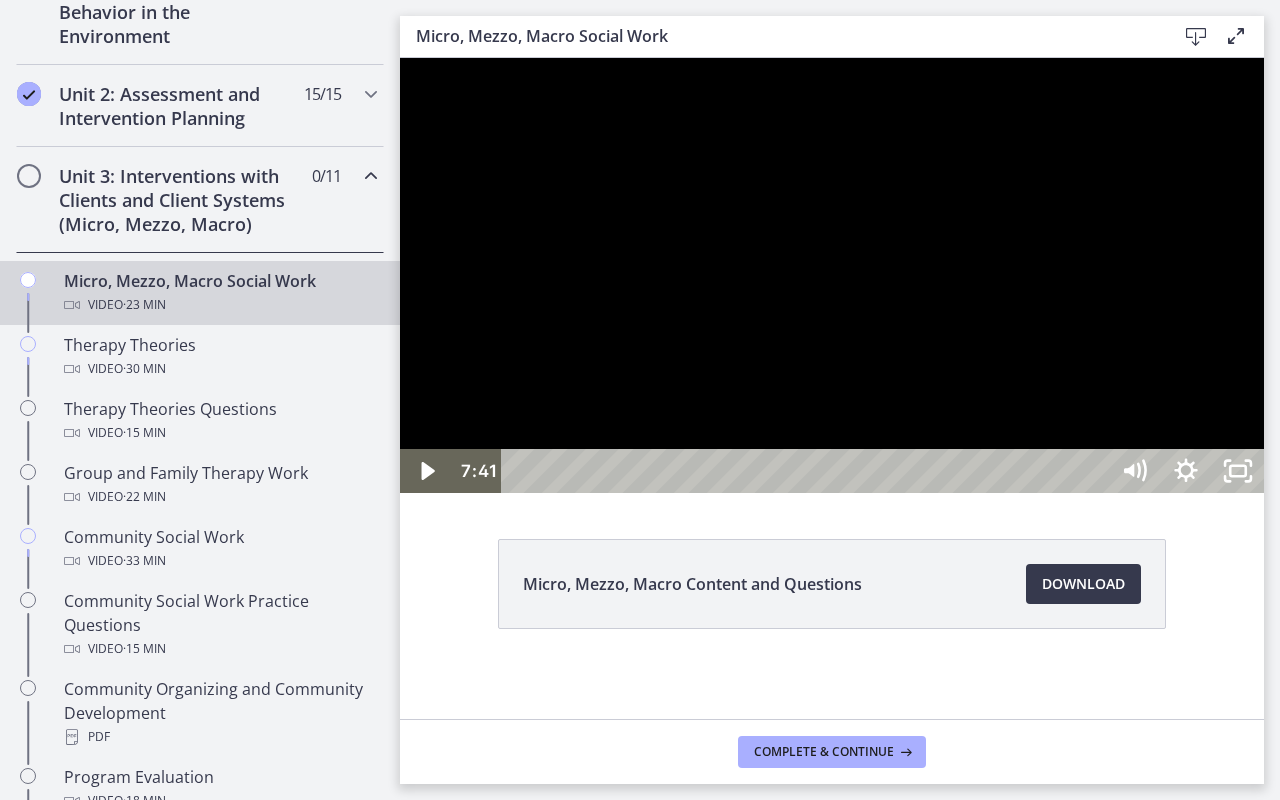 click at bounding box center [832, 275] 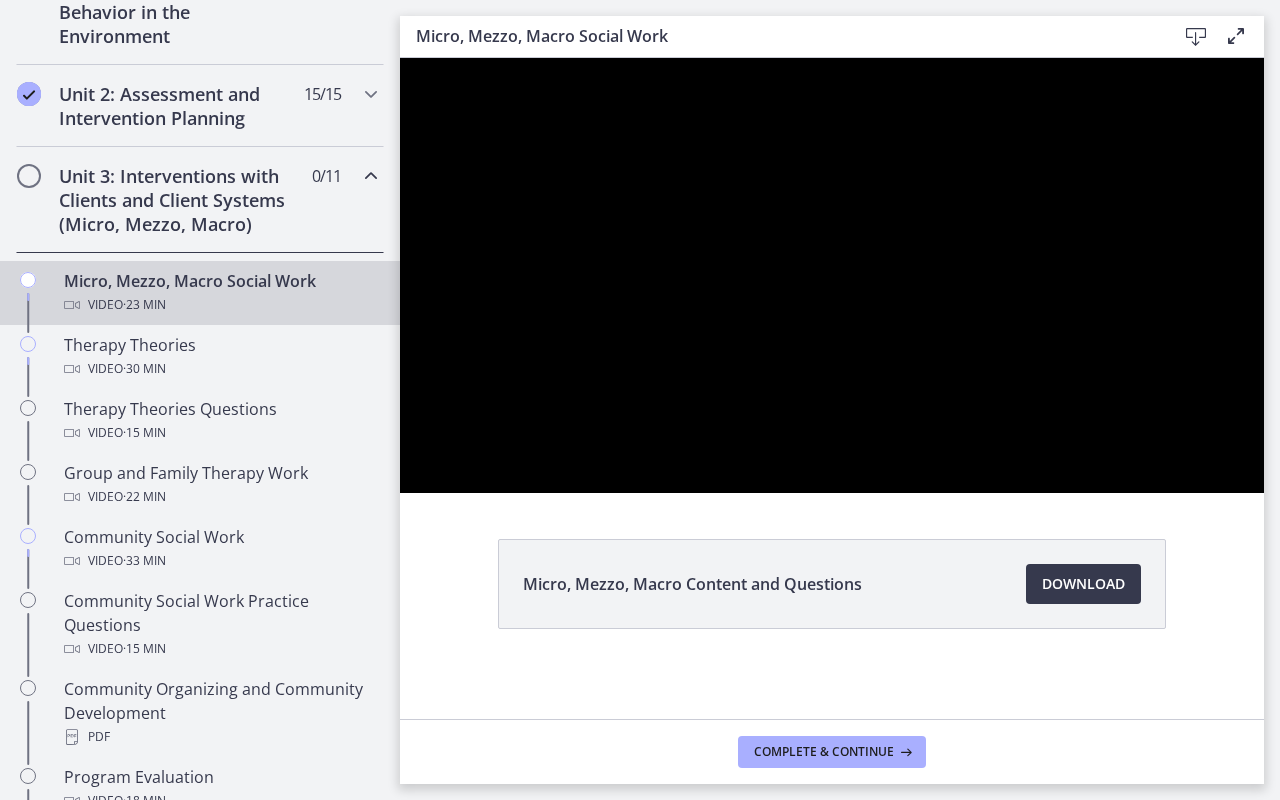 click at bounding box center [832, 275] 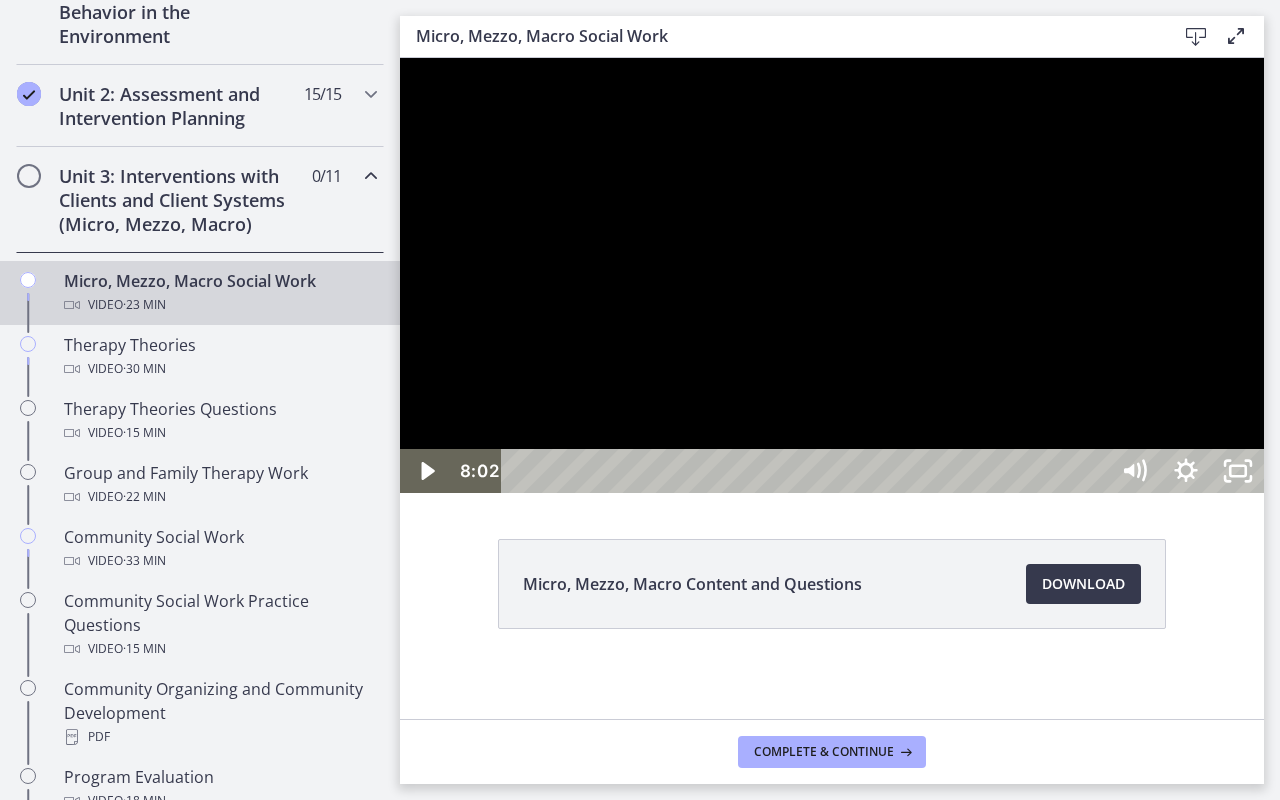 click at bounding box center (832, 275) 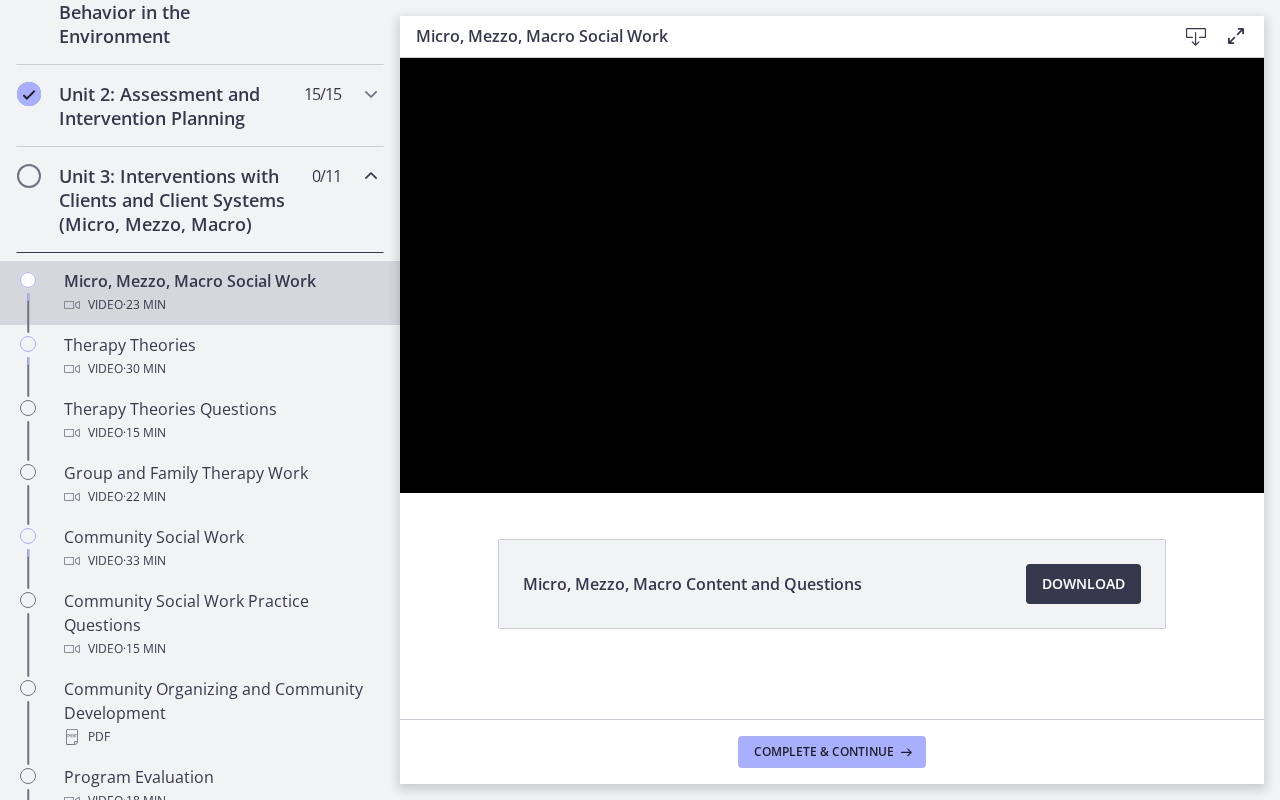 click at bounding box center [832, 275] 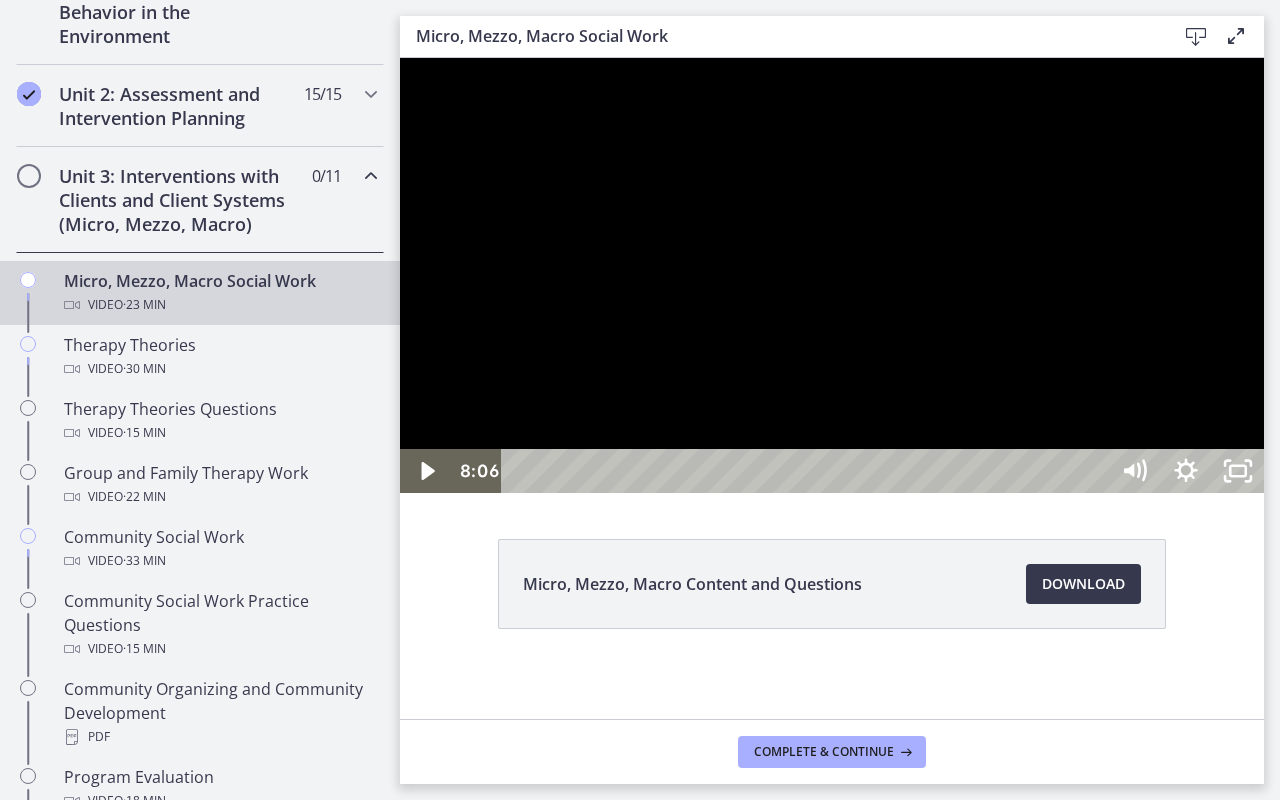 click at bounding box center [832, 275] 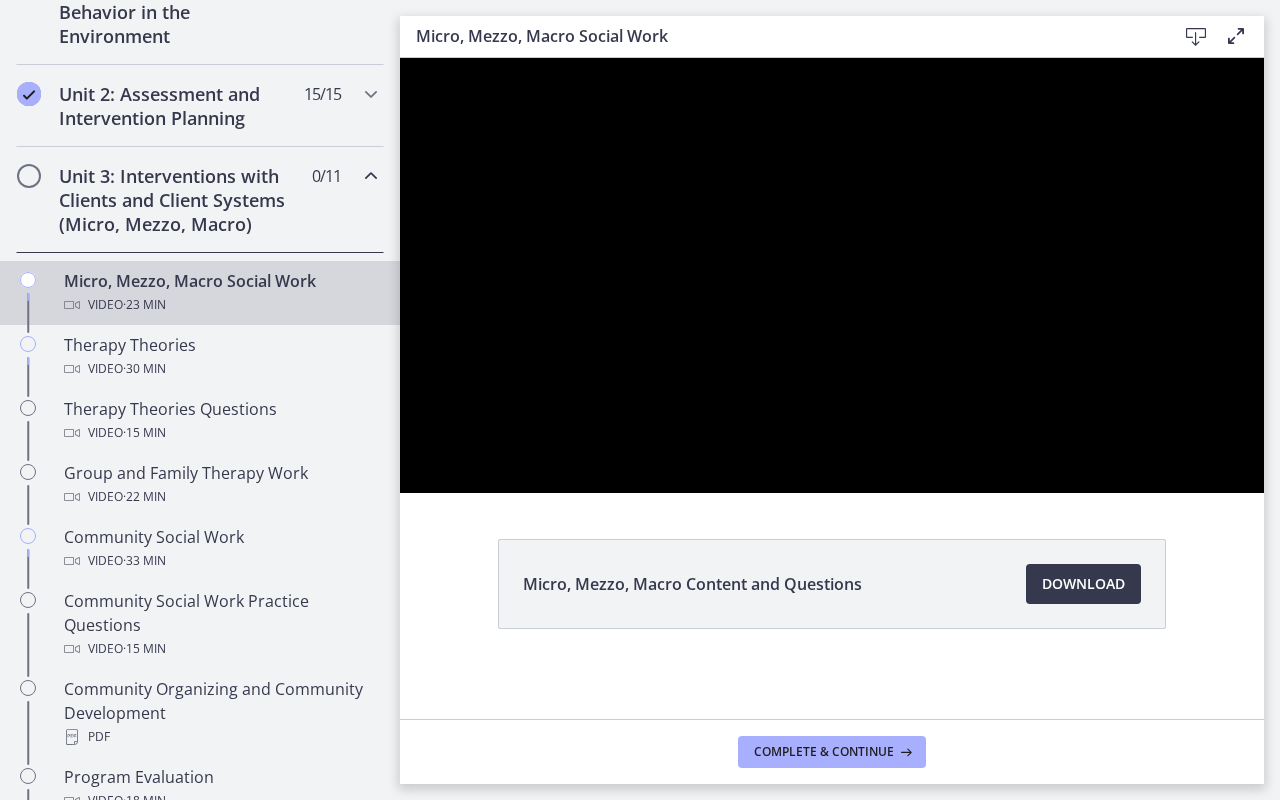 click at bounding box center (832, 275) 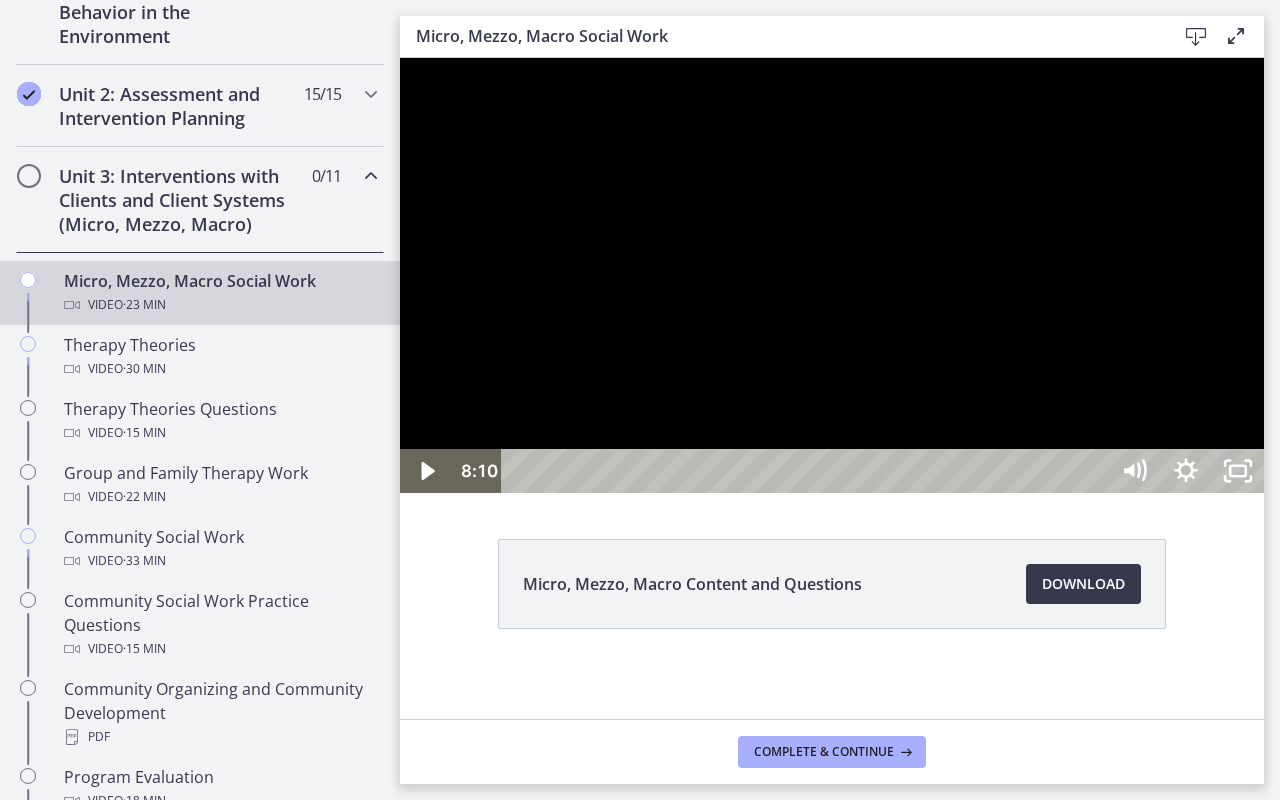 click at bounding box center [832, 275] 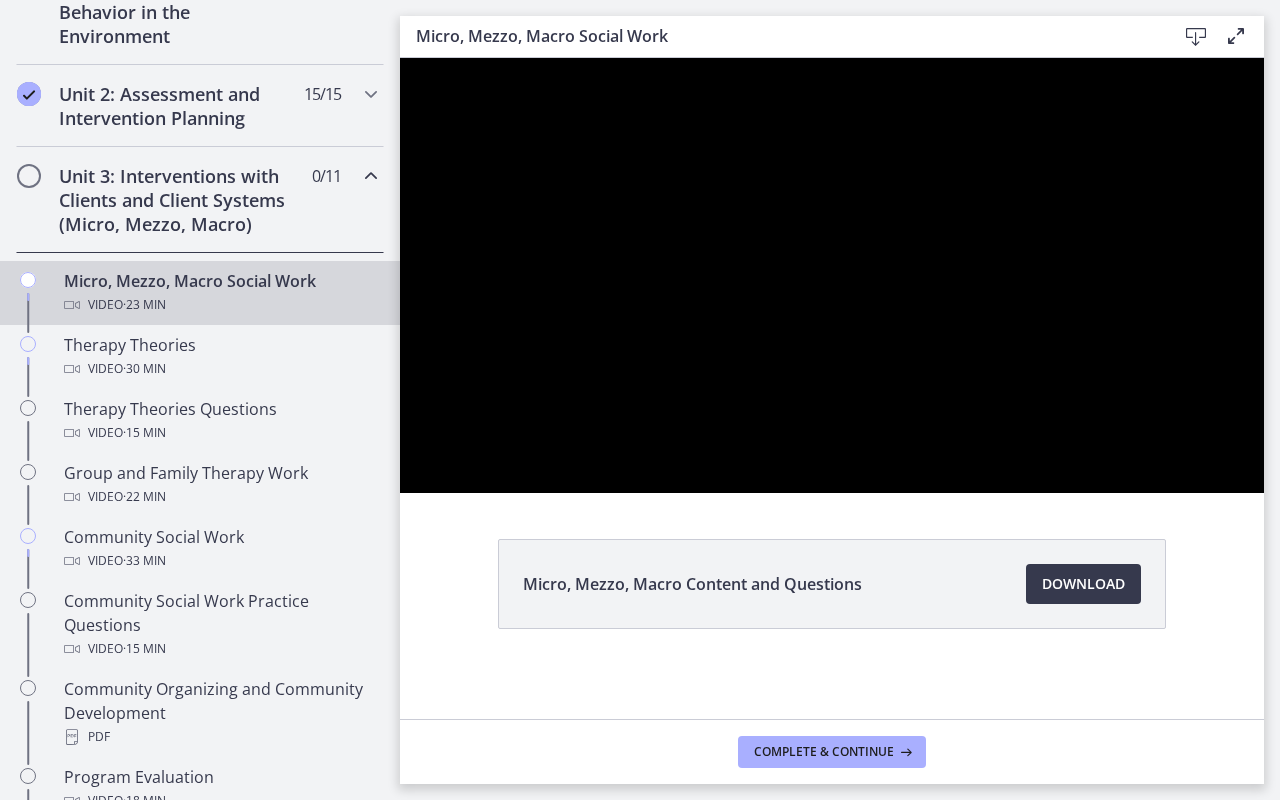 drag, startPoint x: 1141, startPoint y: 468, endPoint x: 1279, endPoint y: 632, distance: 214.33618 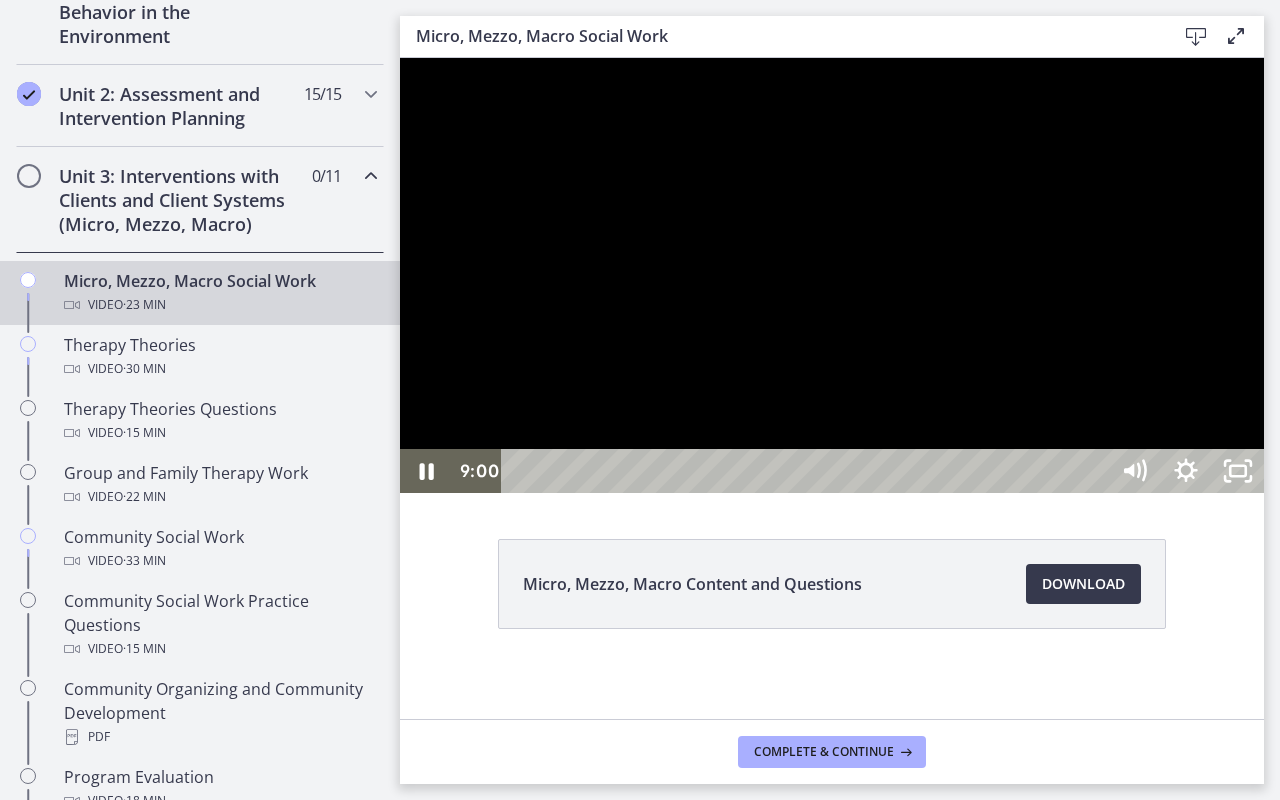 click at bounding box center (832, 275) 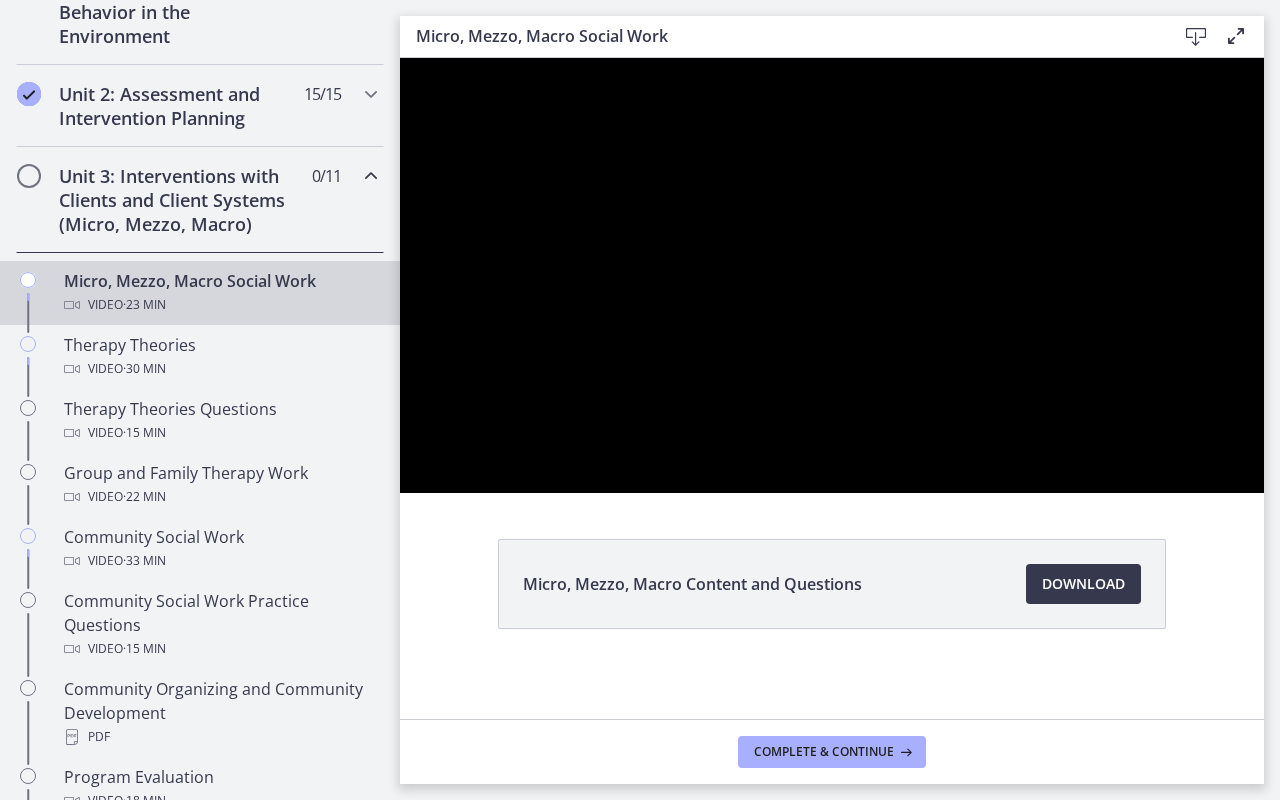 click at bounding box center [832, 275] 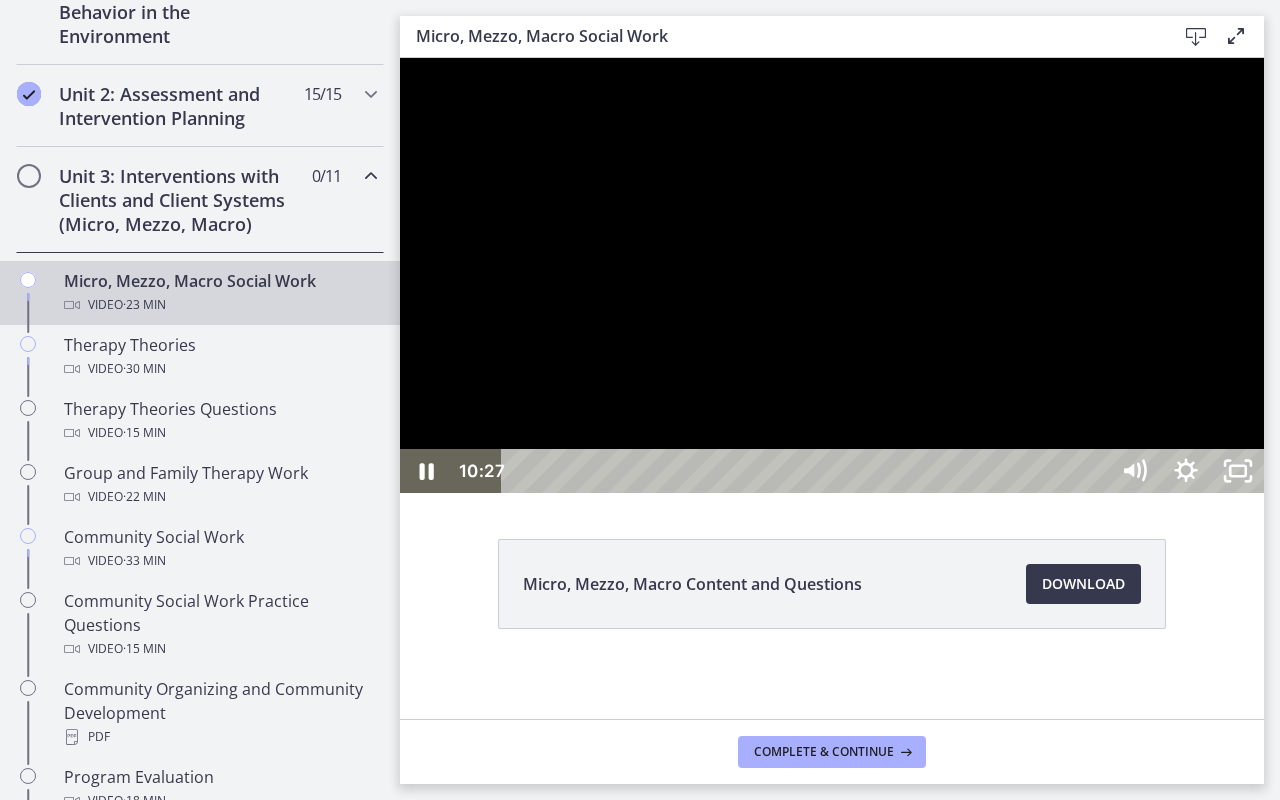 click at bounding box center [832, 275] 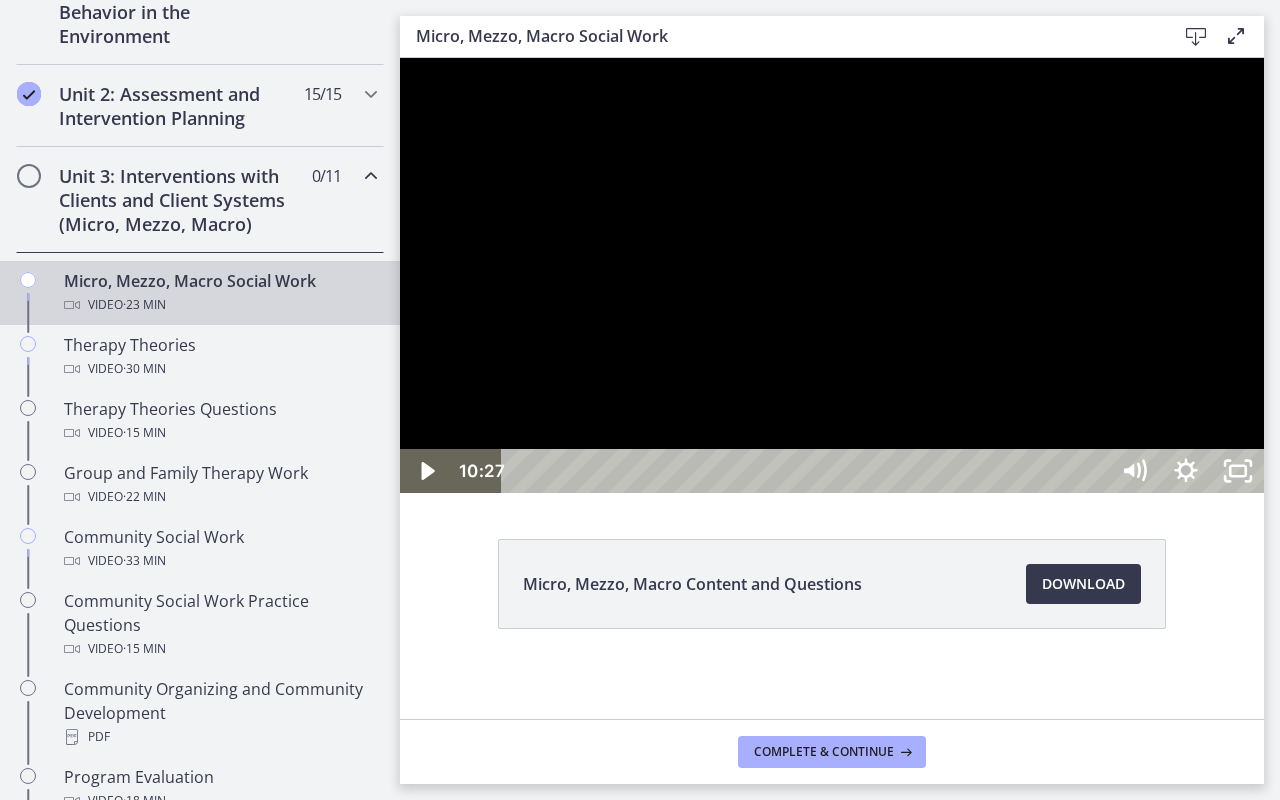 click at bounding box center [832, 275] 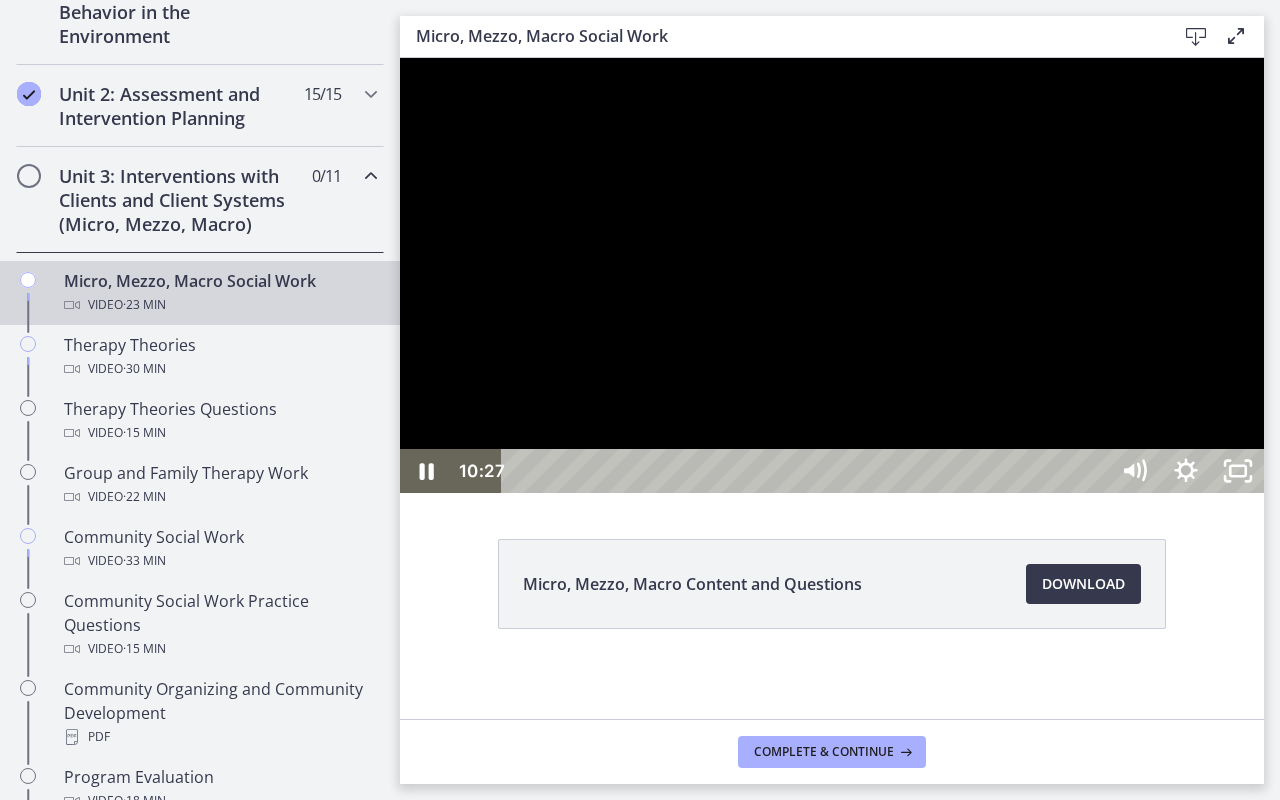 click at bounding box center (832, 275) 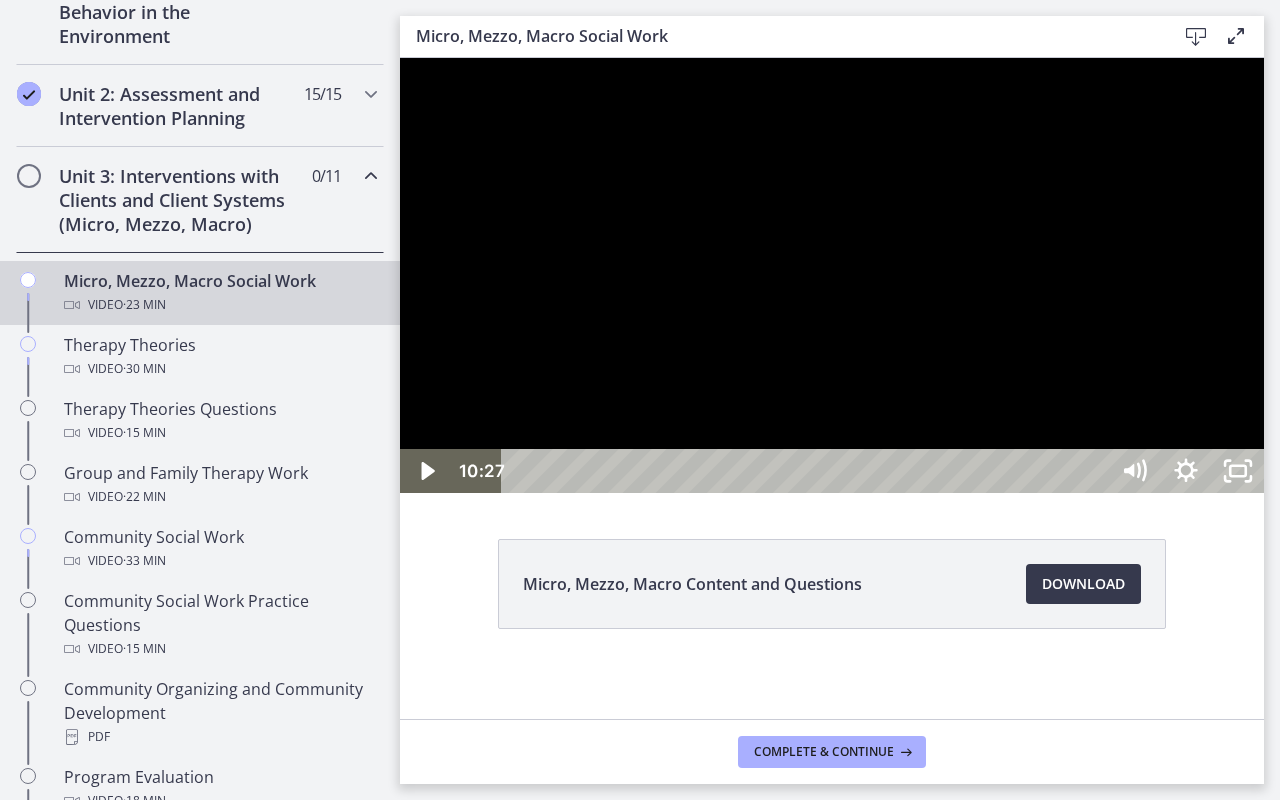 click at bounding box center (832, 275) 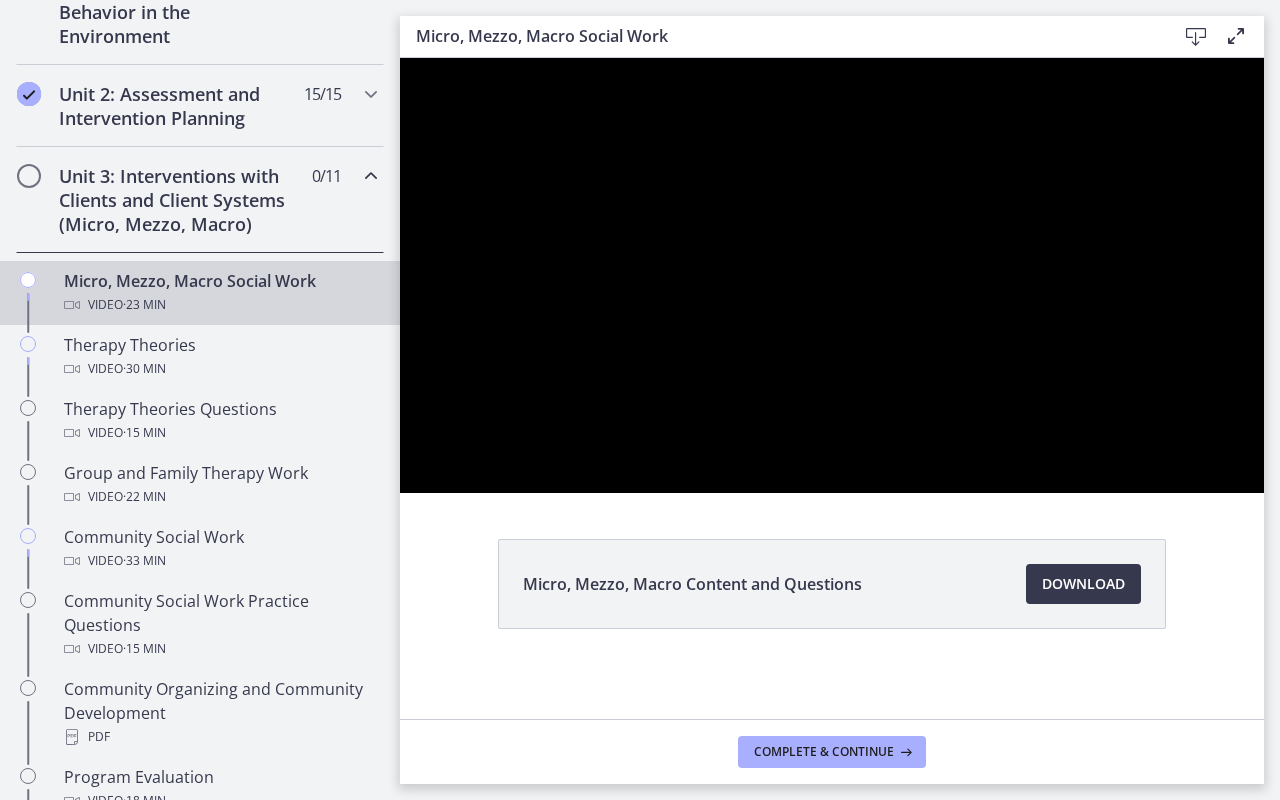 click at bounding box center (832, 275) 